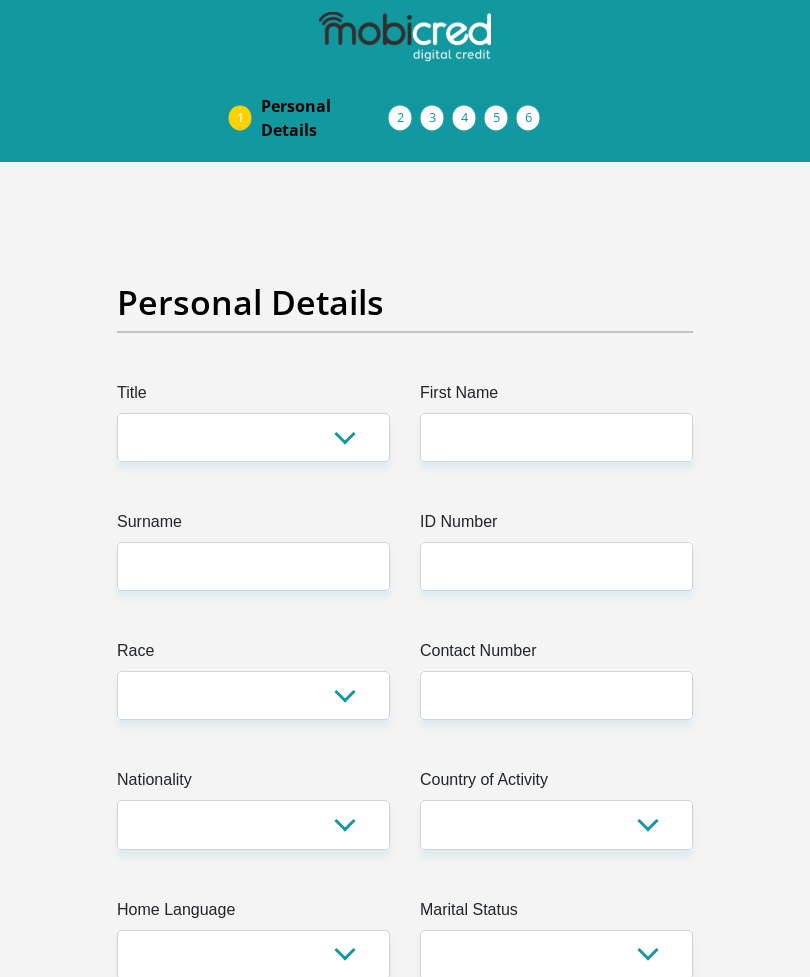 scroll, scrollTop: 0, scrollLeft: 0, axis: both 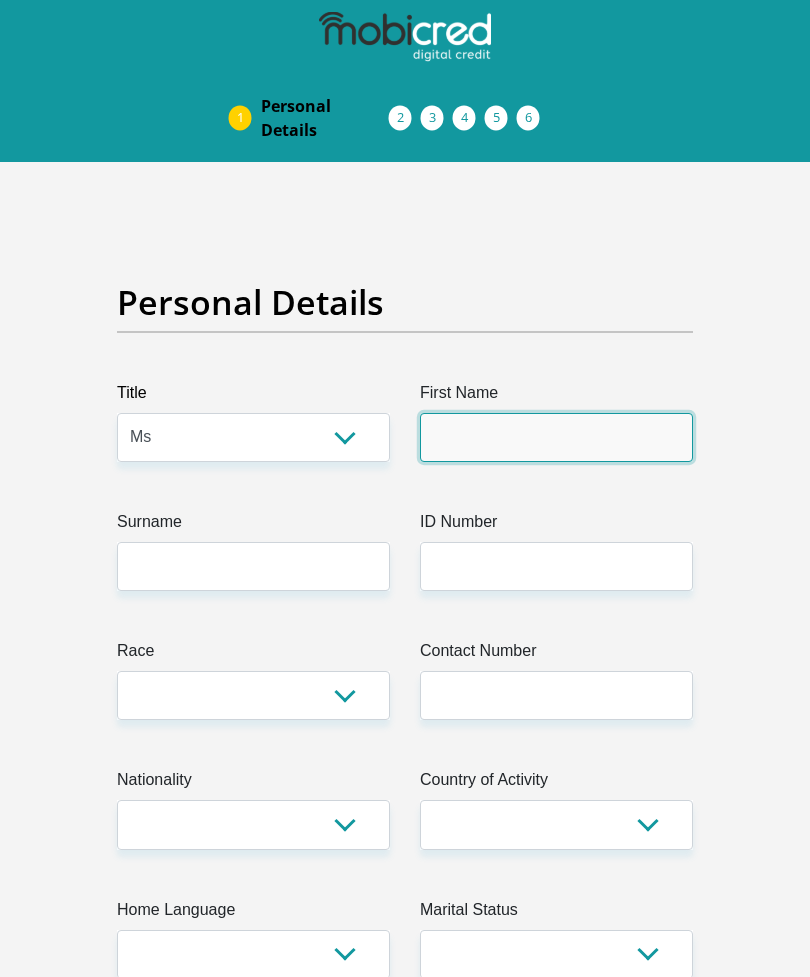 click on "First Name" at bounding box center (556, 437) 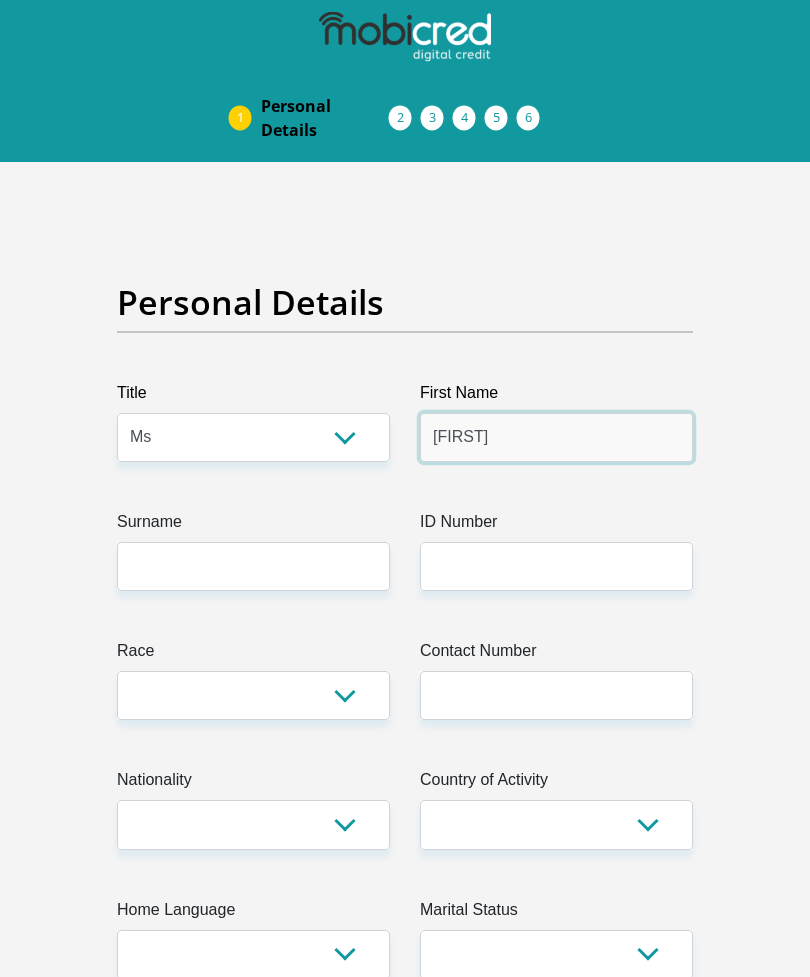 type on "[FIRST]" 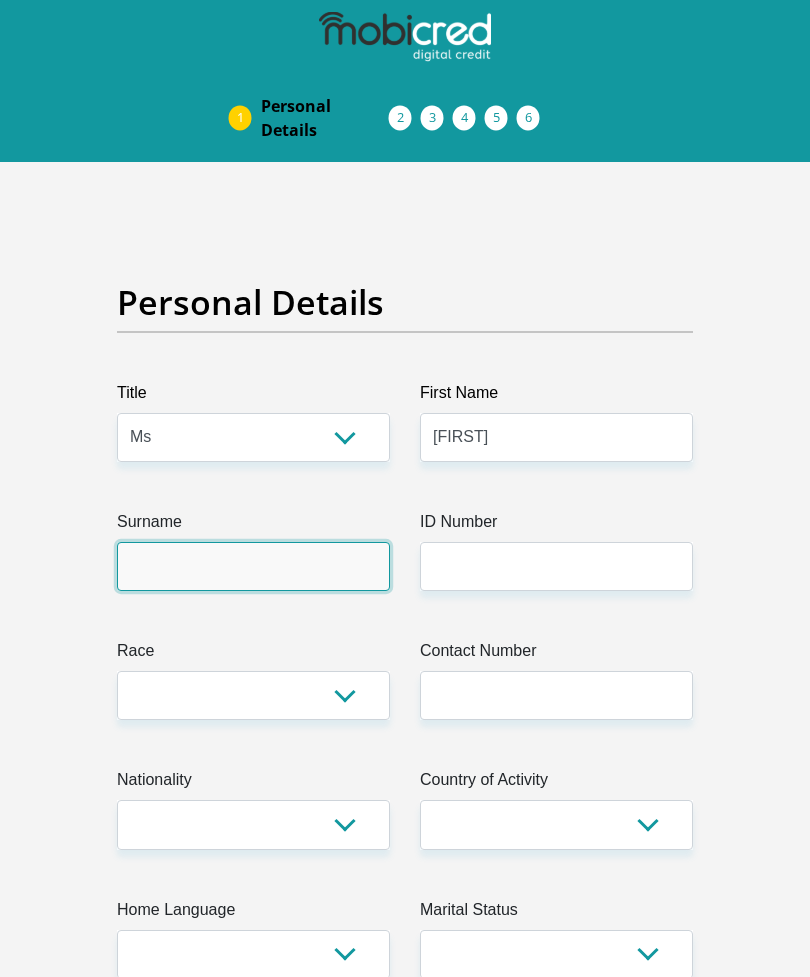 click on "Surname" at bounding box center [253, 566] 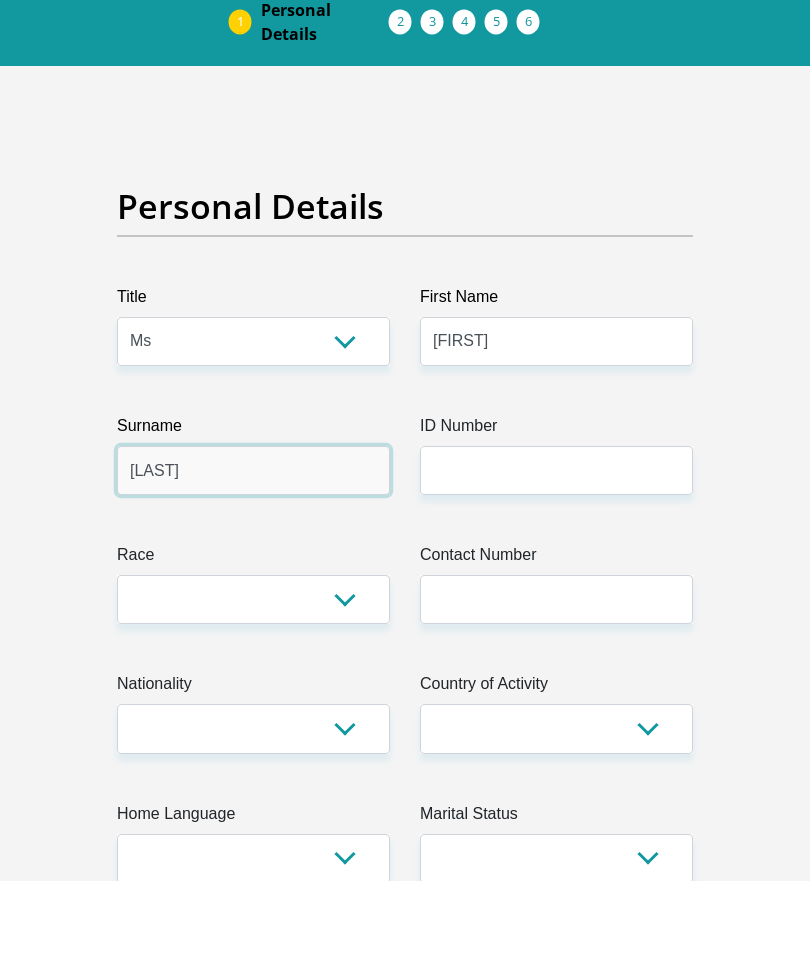 type on "[LAST]" 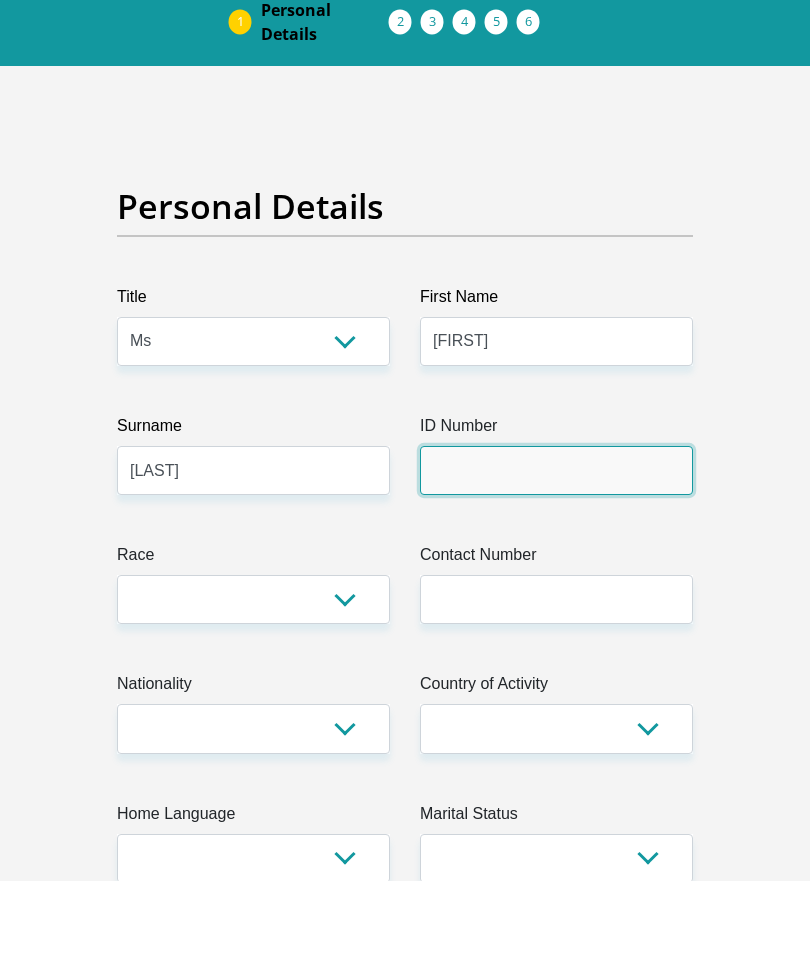 click on "ID Number" at bounding box center [556, 566] 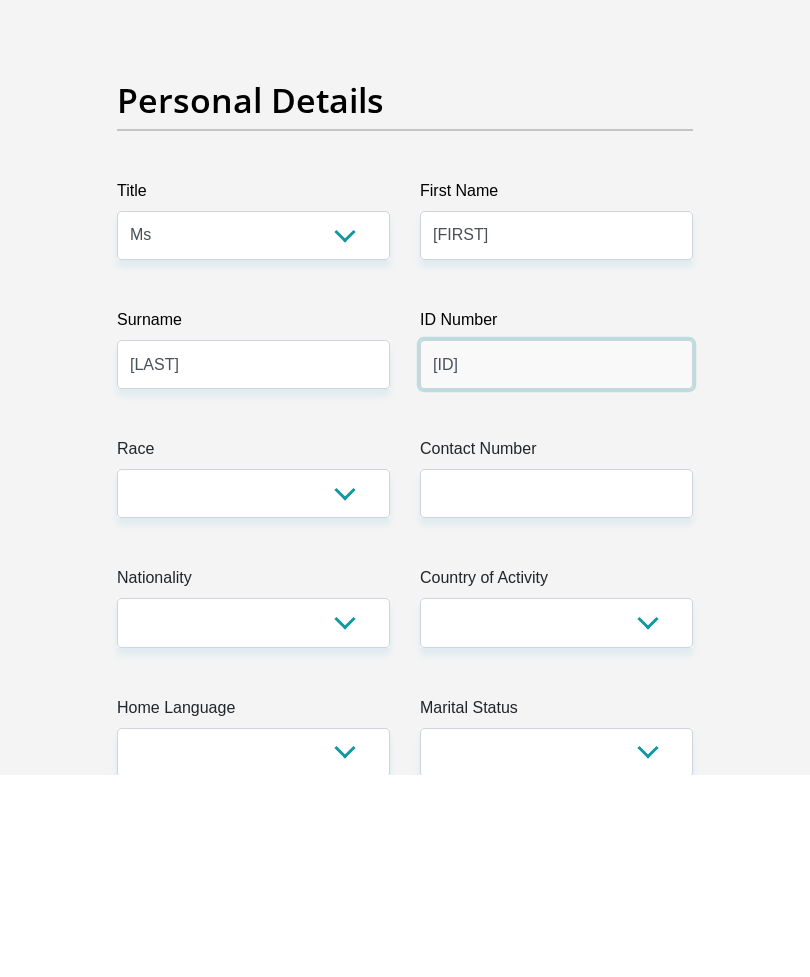 type on "[ID]" 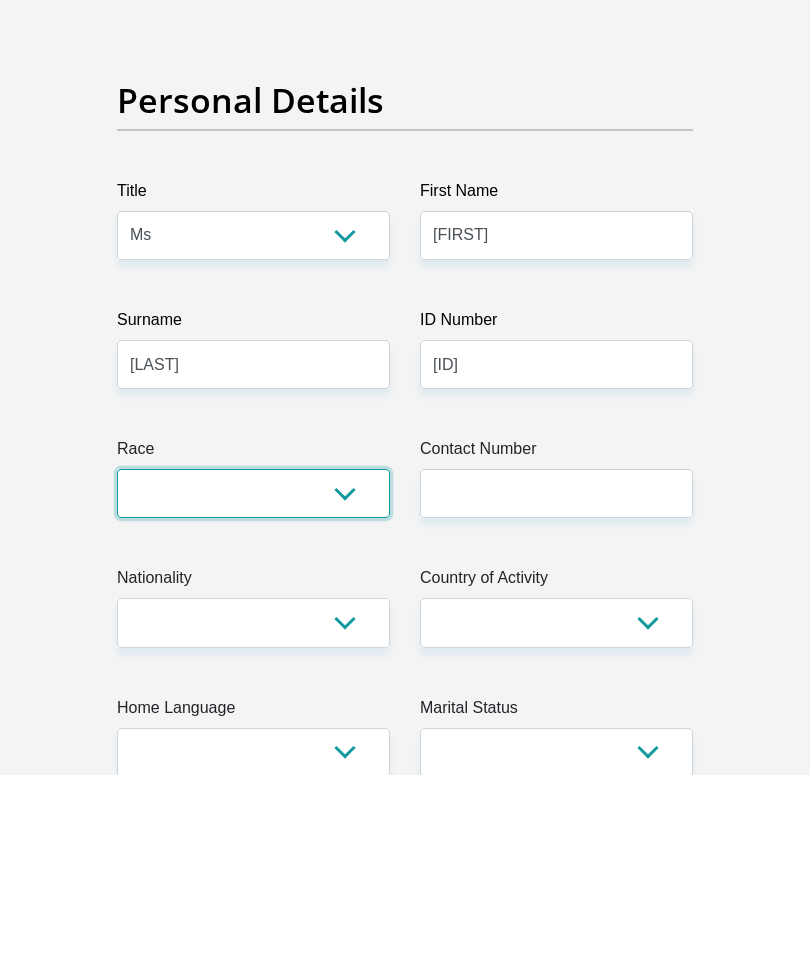 click on "Black
Coloured
Indian
White
Other" at bounding box center [253, 695] 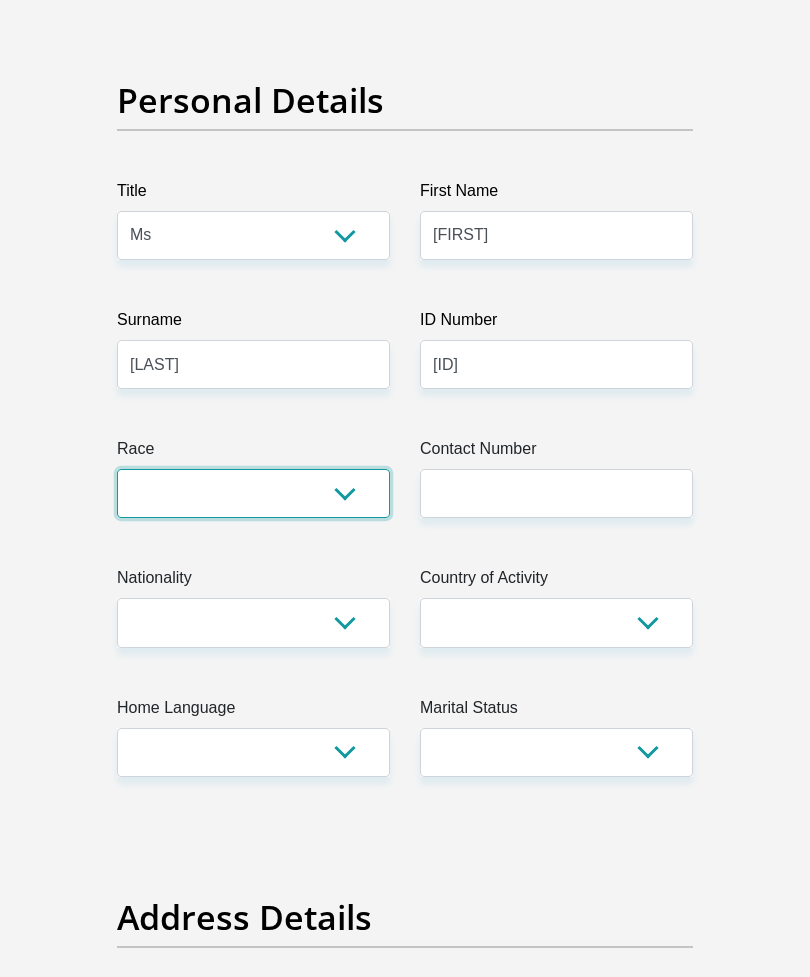 select on "1" 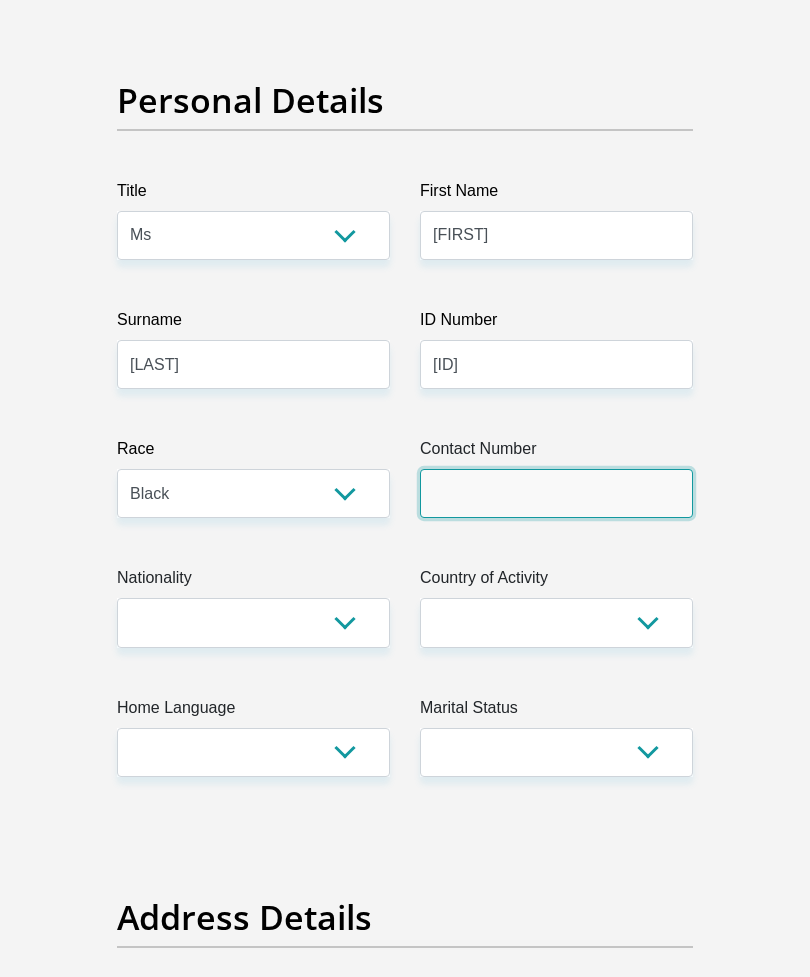 click on "Contact Number" at bounding box center (556, 493) 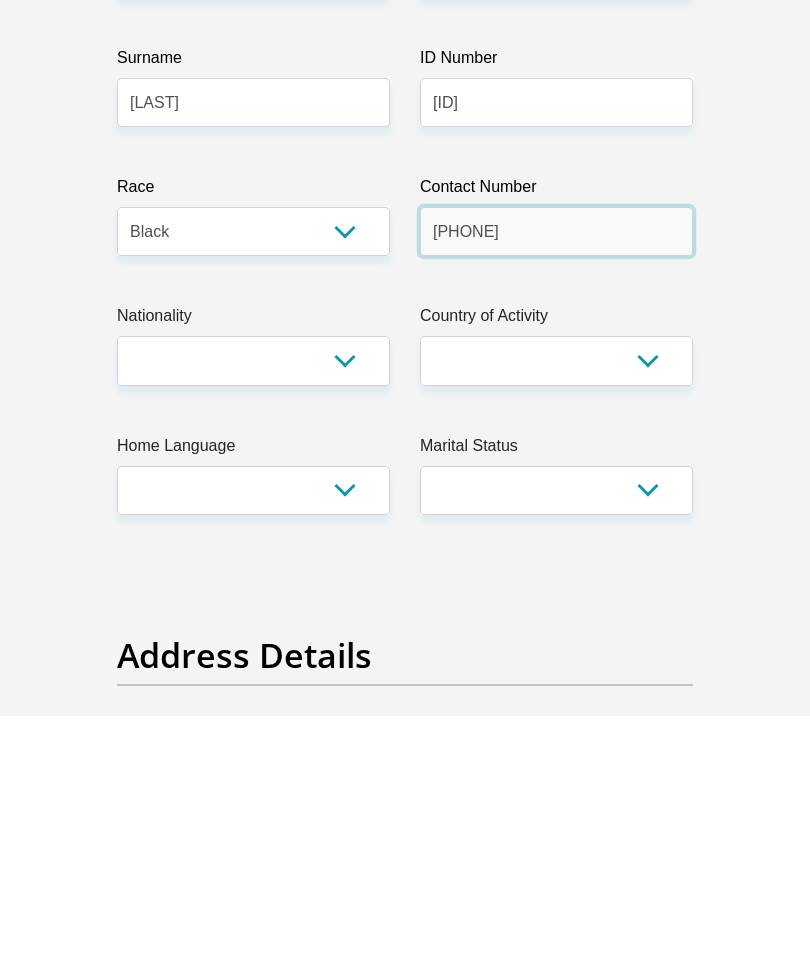 type on "[PHONE]" 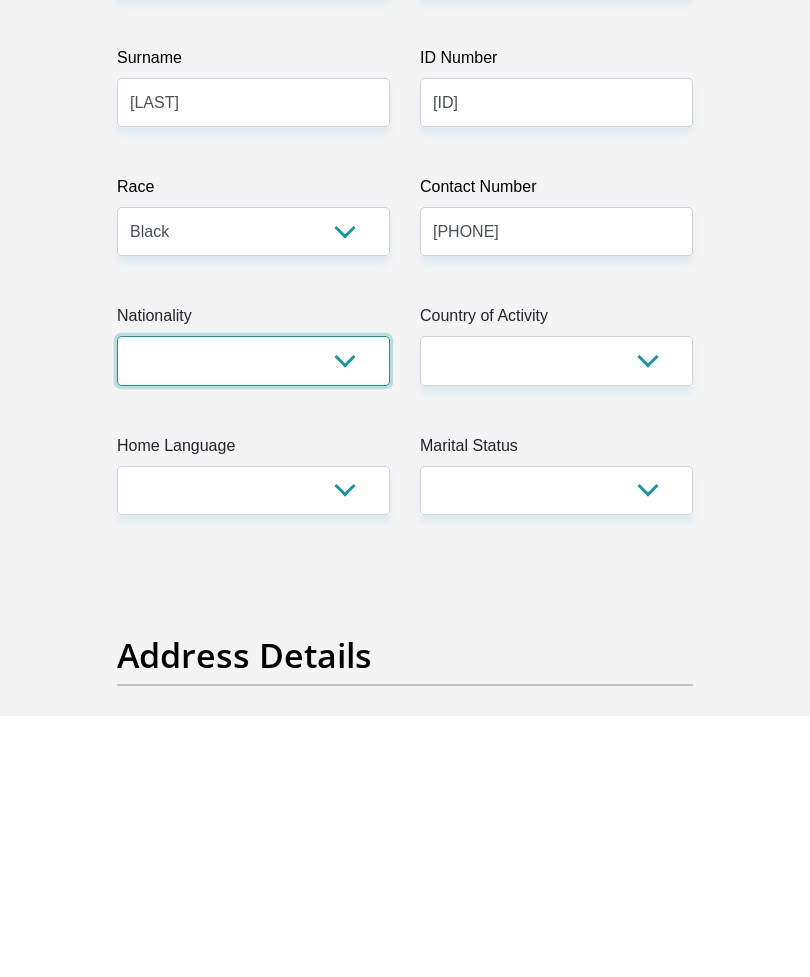 click on "South Africa
Afghanistan
Aland Islands
Albania
Algeria
America Samoa
American Virgin Islands
Andorra
Angola
Anguilla
Antarctica
Antigua and Barbuda
Argentina
Armenia
Aruba
Ascension Island
Australia
Austria
Azerbaijan
Bahamas
Bahrain
Bangladesh
Barbados
Chad" at bounding box center (253, 622) 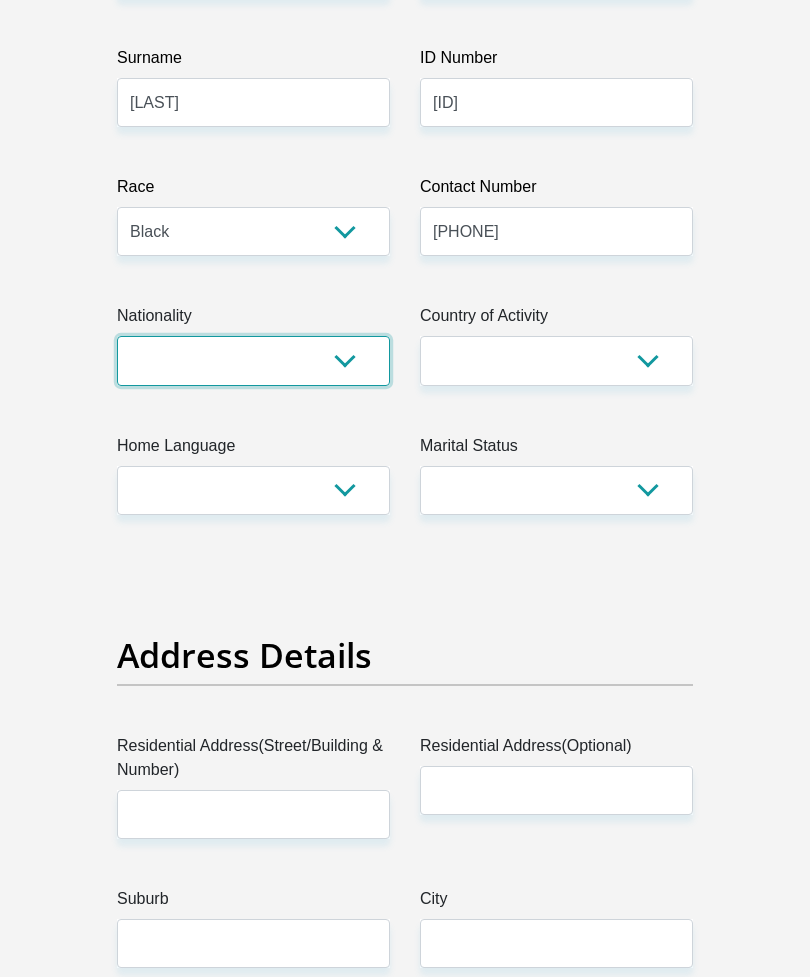 select on "ZAF" 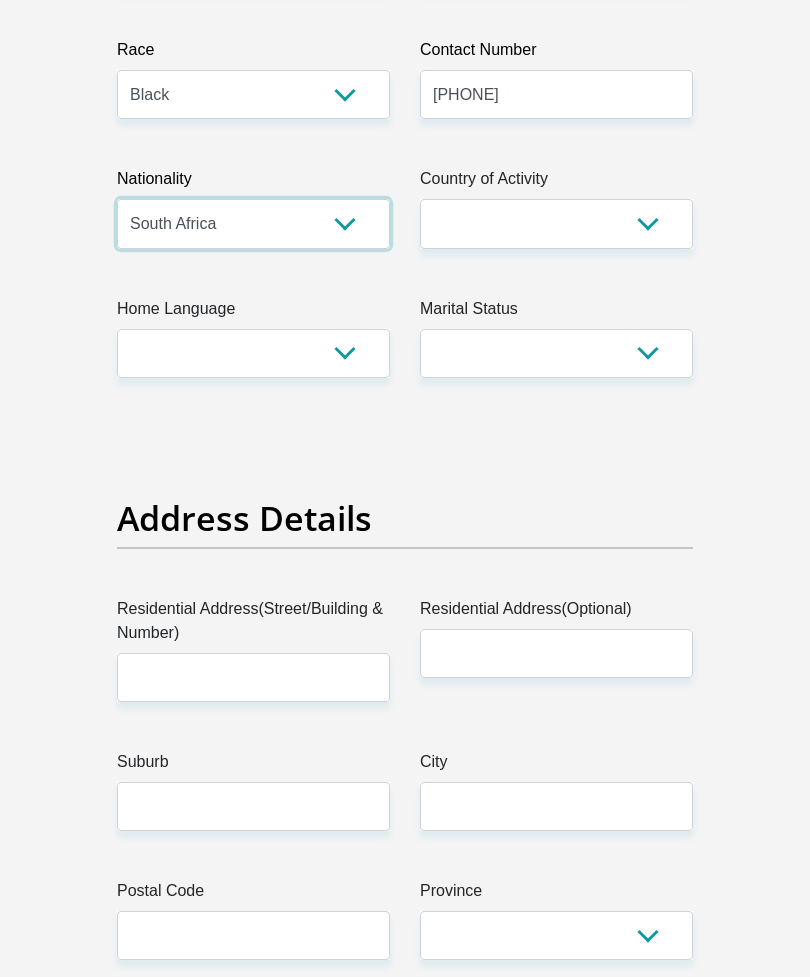 scroll, scrollTop: 606, scrollLeft: 0, axis: vertical 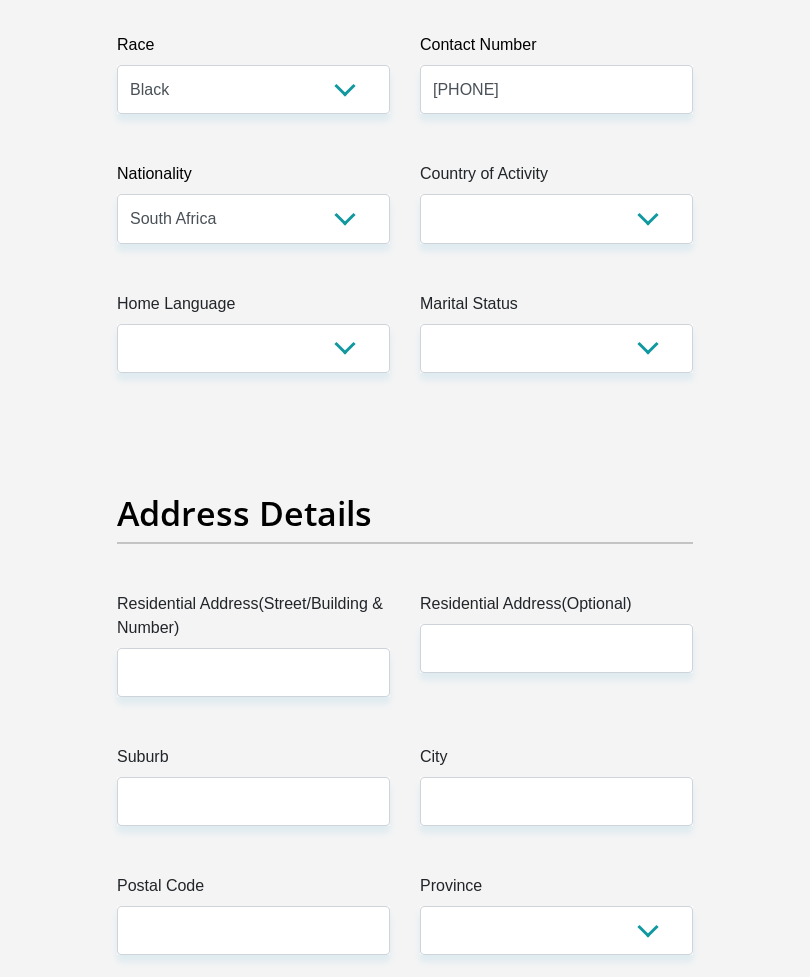 click on "South Africa
Afghanistan
Aland Islands
Albania
Algeria
America Samoa
American Virgin Islands
Andorra
Angola
Anguilla
Antarctica
Antigua and Barbuda
Argentina
Armenia
Aruba
Ascension Island
Australia
Austria
Azerbaijan
Chad" at bounding box center (556, 218) 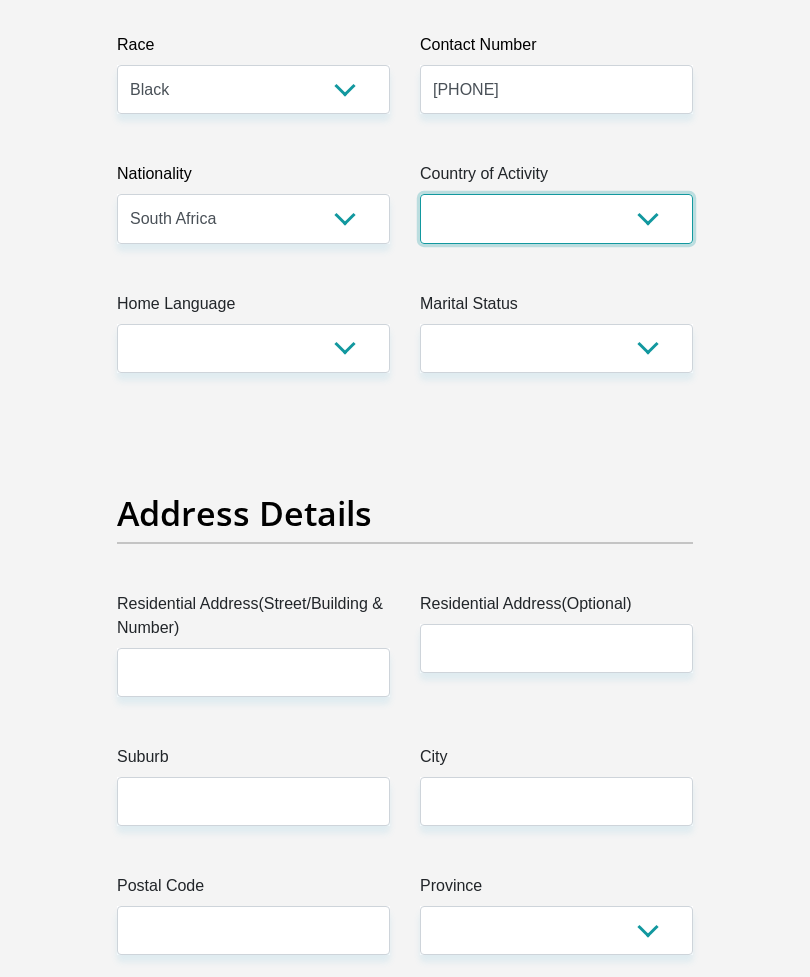 select on "ZAF" 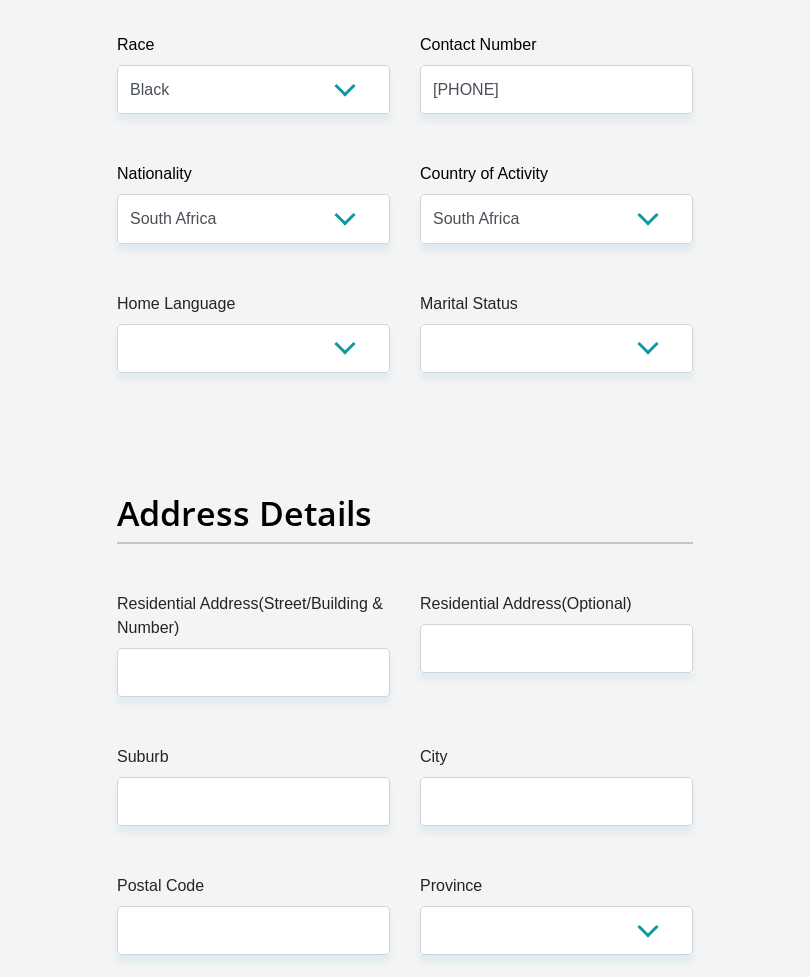 click on "Home Language" at bounding box center (253, 308) 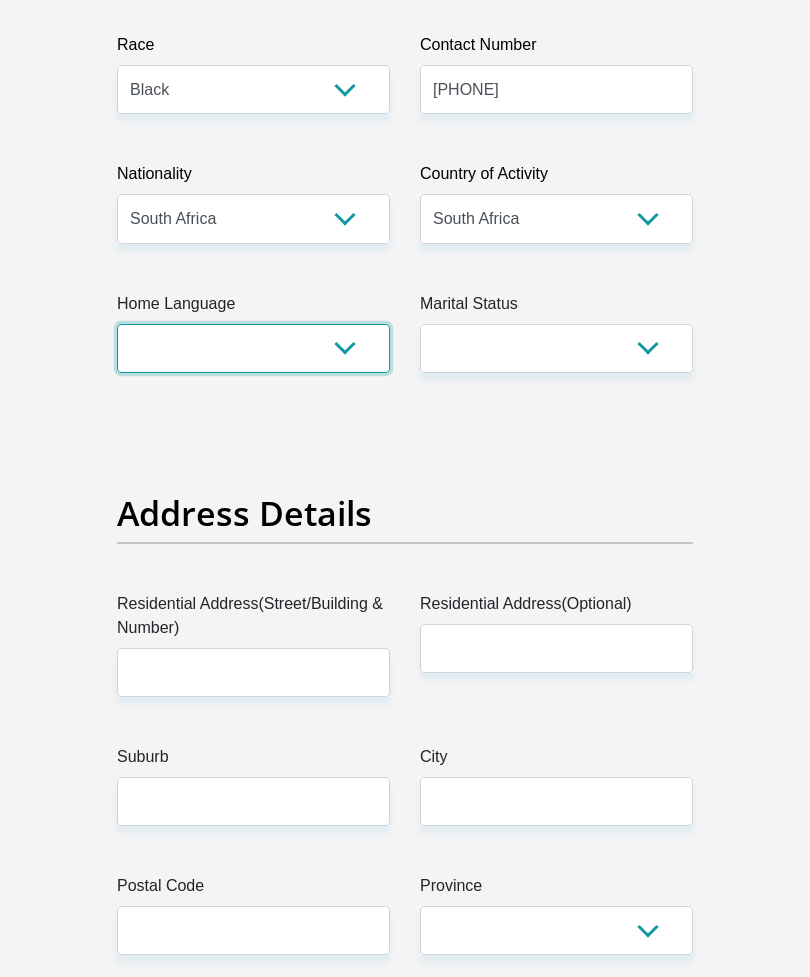click on "Afrikaans
English
Sepedi
South Ndebele
Southern Sotho
Swati
Tsonga
Tswana
Venda
Xhosa
Zulu
Other" at bounding box center [253, 348] 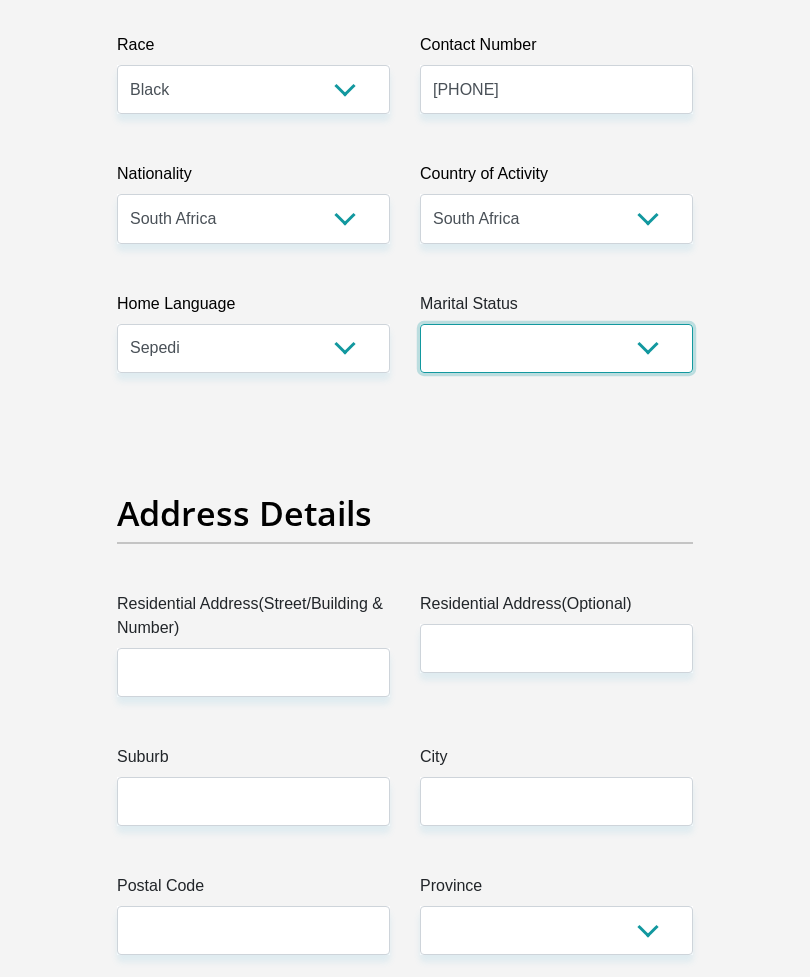 click on "Married ANC
Single
Divorced
Widowed
Married COP or Customary Law" at bounding box center [556, 348] 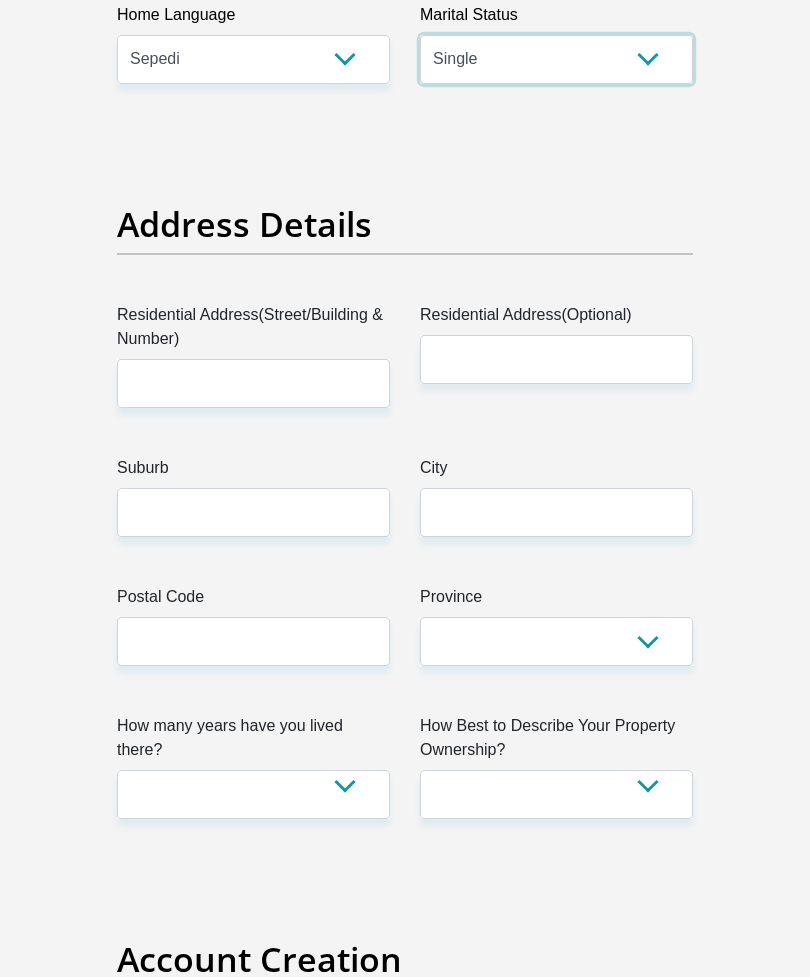scroll, scrollTop: 978, scrollLeft: 0, axis: vertical 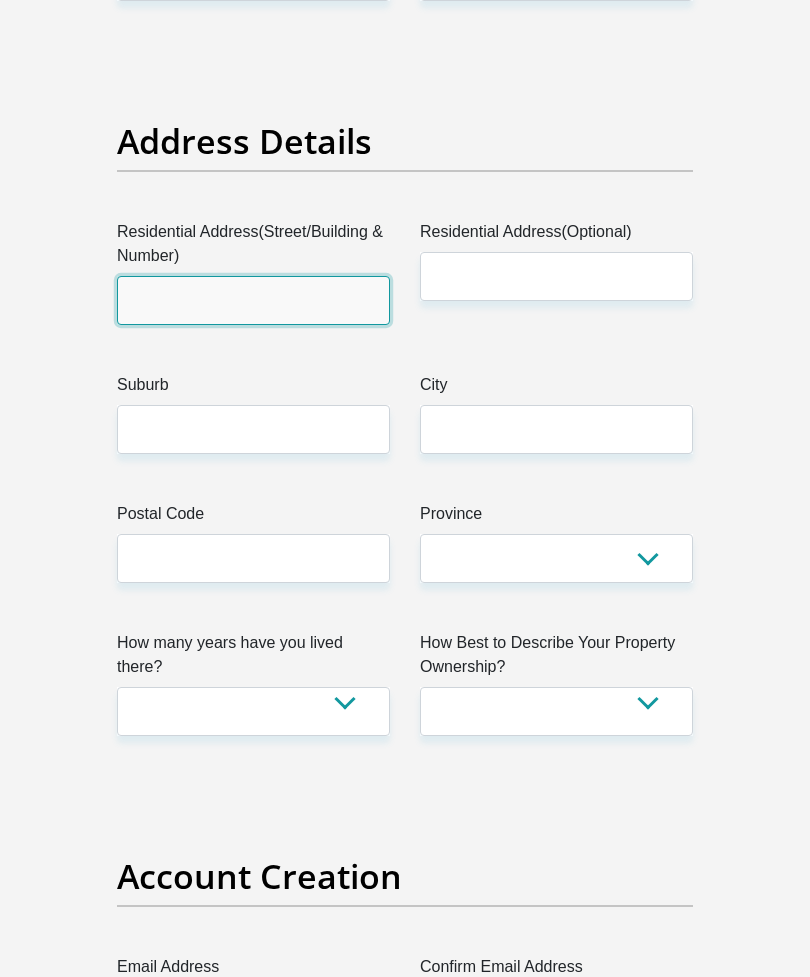 click on "Residential Address(Street/Building & Number)" at bounding box center [253, 300] 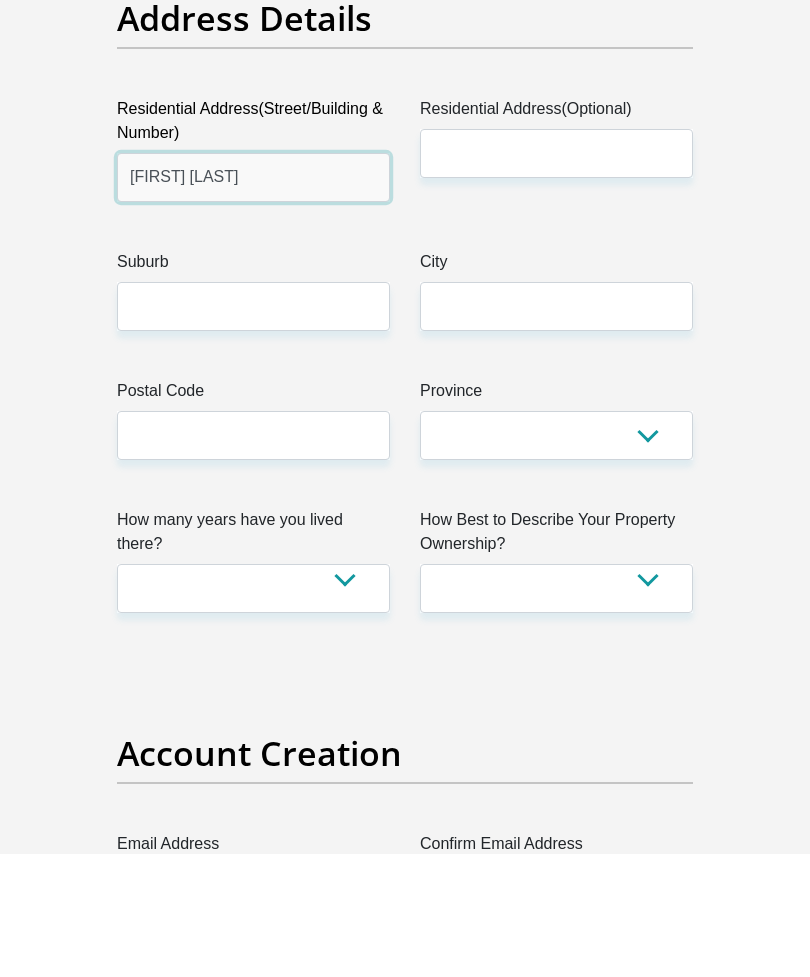 type on "[FIRST] [LAST]" 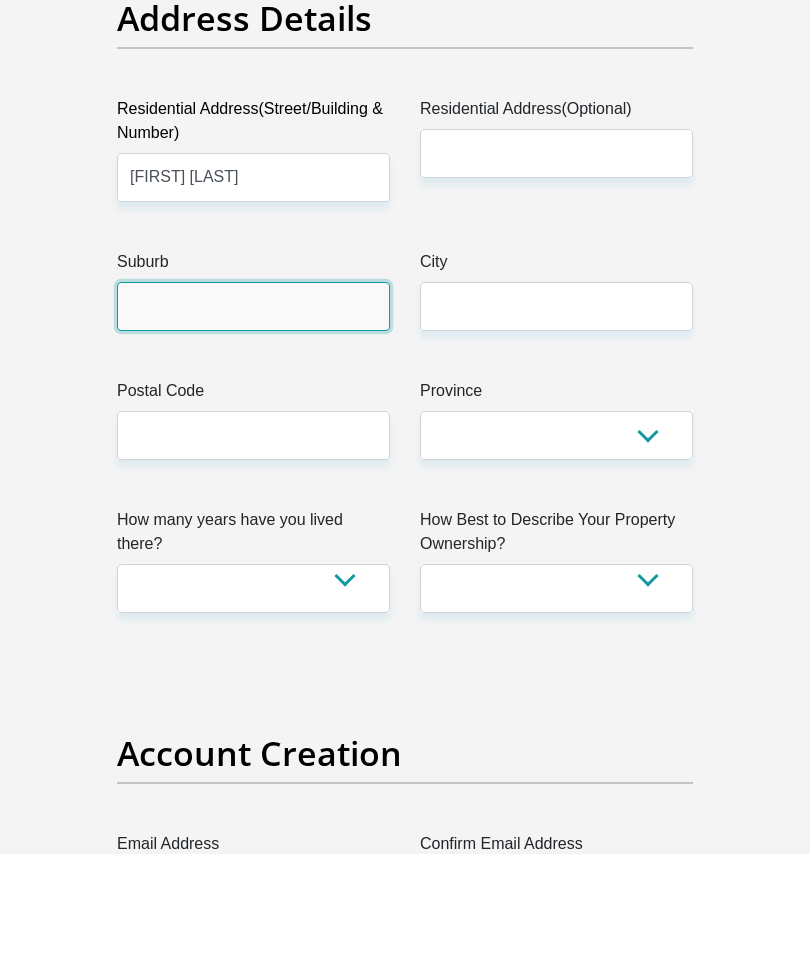 click on "Suburb" at bounding box center [253, 429] 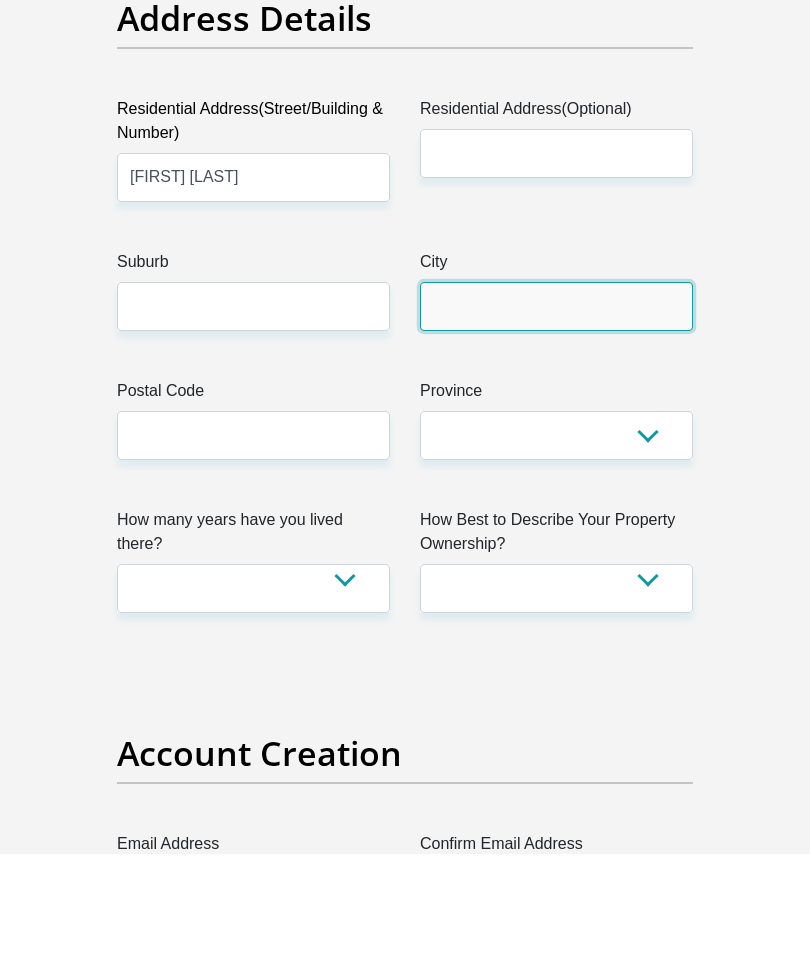 click on "City" at bounding box center (556, 429) 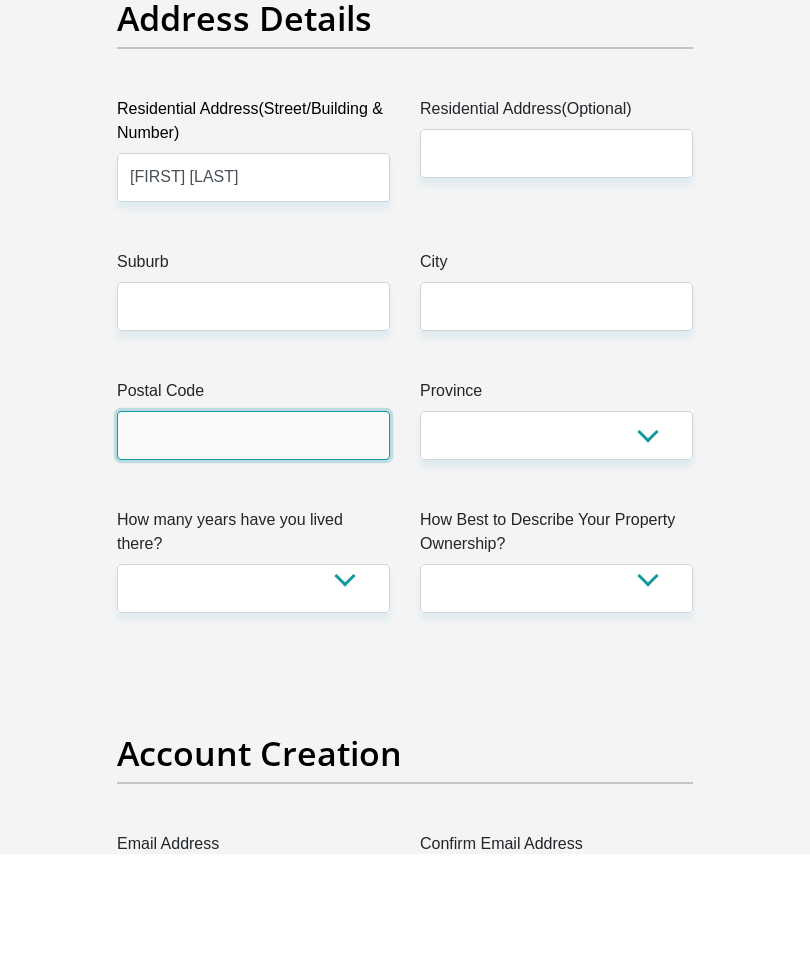 click on "Postal Code" at bounding box center [253, 558] 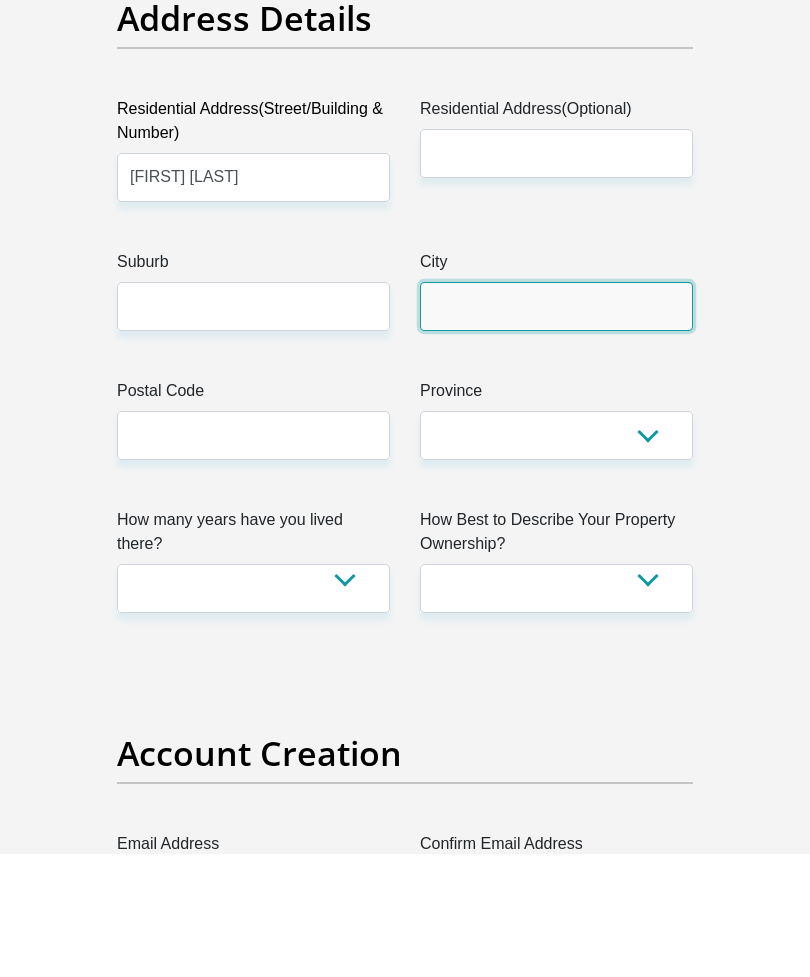 click on "City" at bounding box center [556, 429] 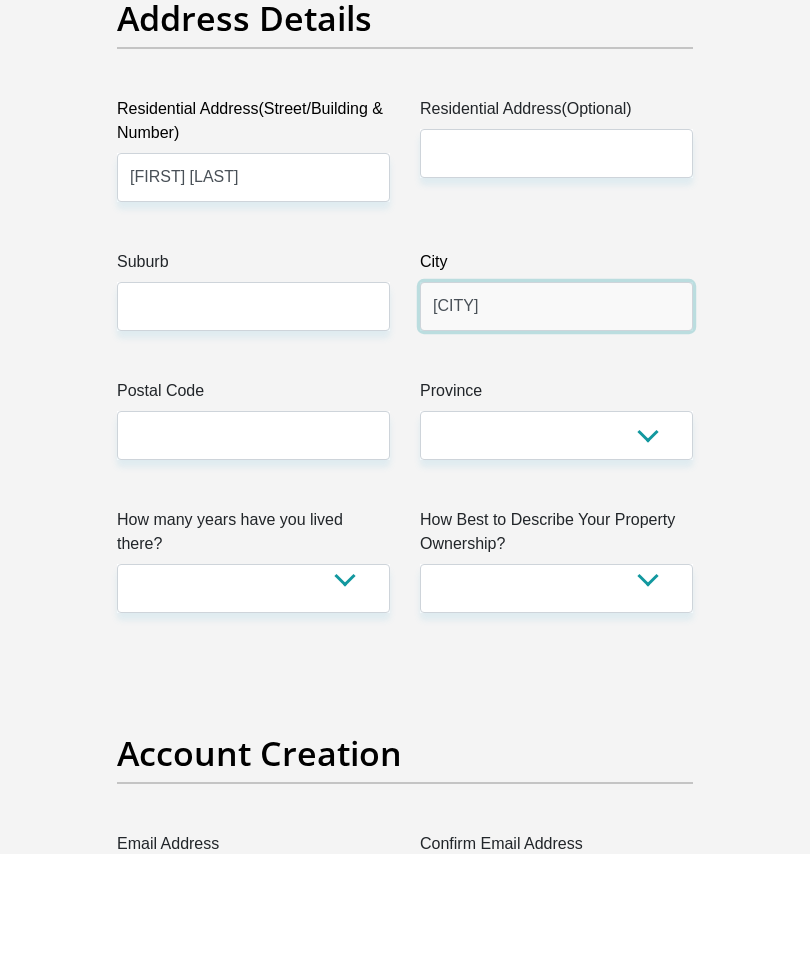 type on "[CITY]" 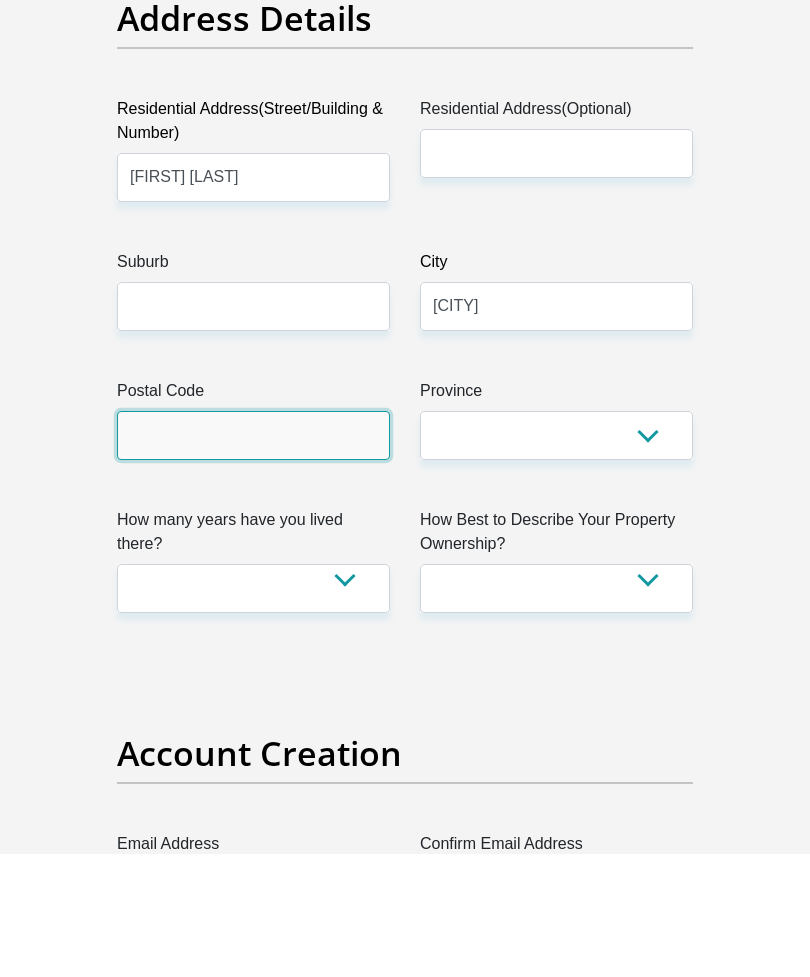 click on "Postal Code" at bounding box center [253, 558] 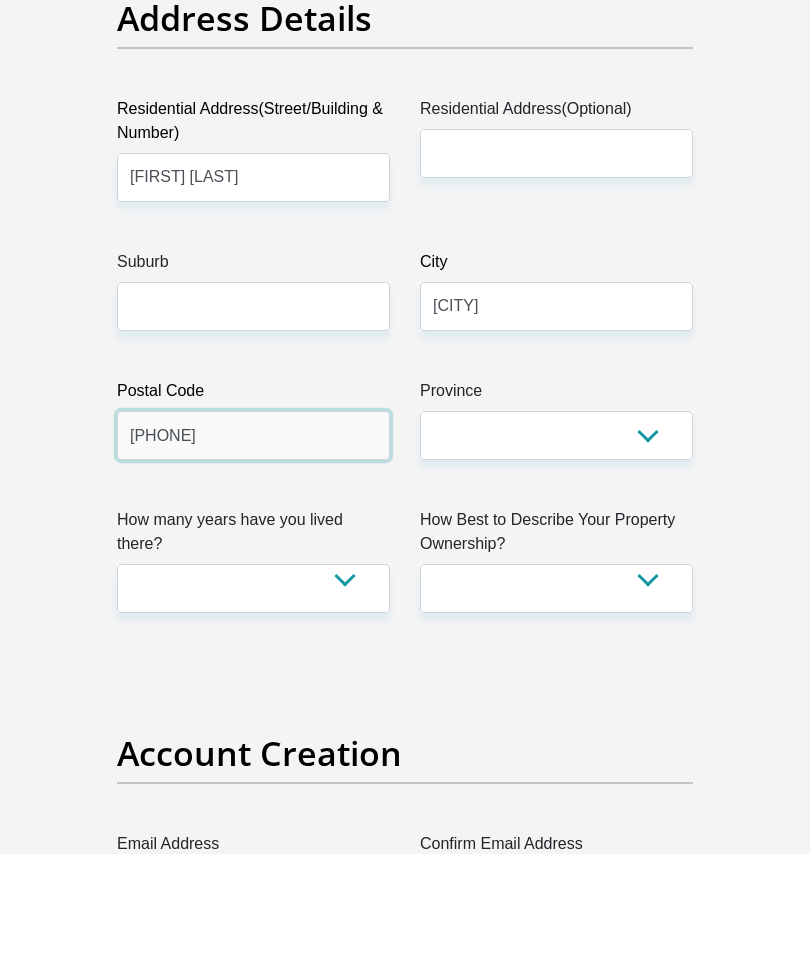 type on "[PHONE]" 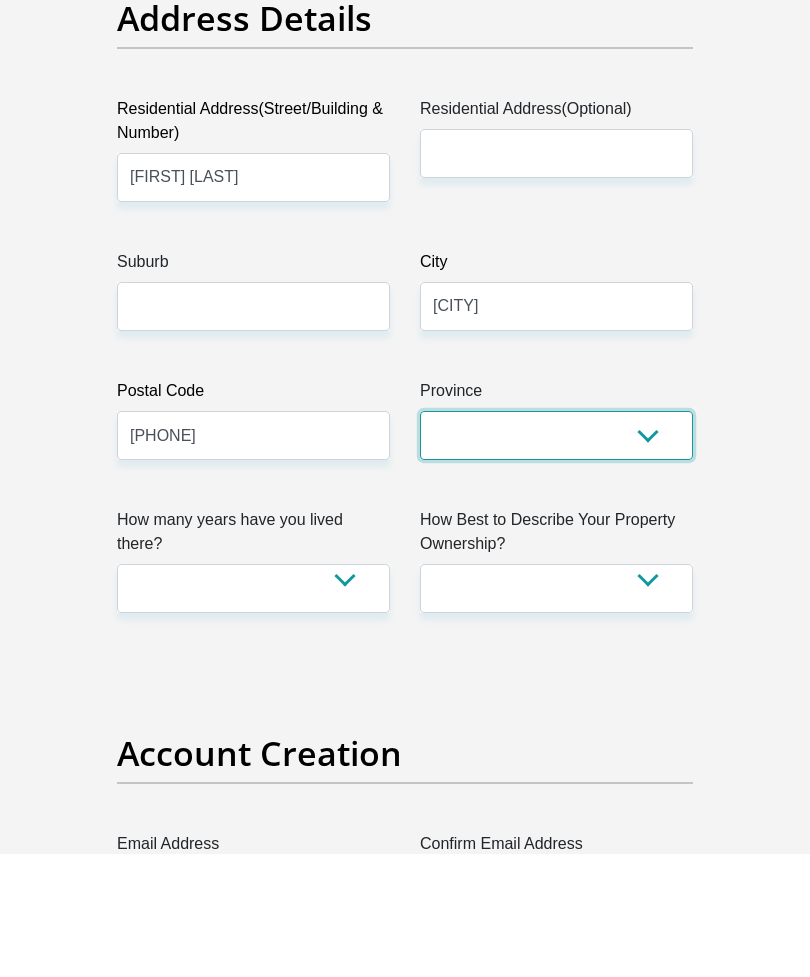 click on "Eastern Cape
Free State
Gauteng
KwaZulu-Natal
Limpopo
Mpumalanga
Northern Cape
North West
Western Cape" at bounding box center [556, 558] 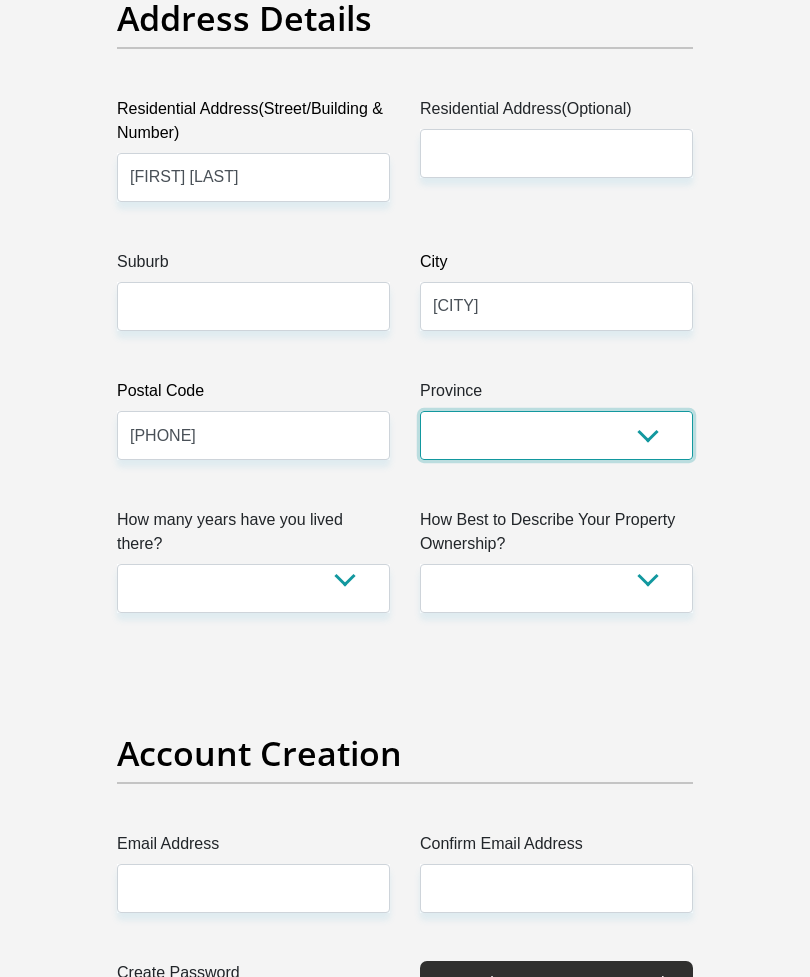 select on "Limpopo" 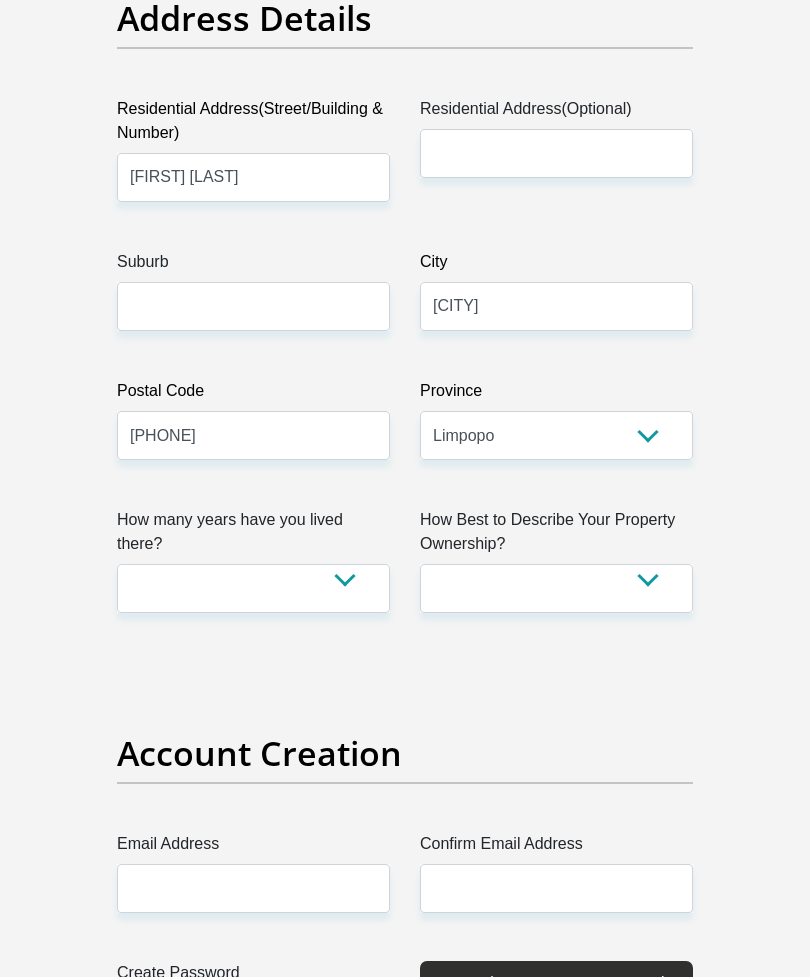 click on "less than 1 year
1-3 years
3-5 years
5+ years" at bounding box center [253, 588] 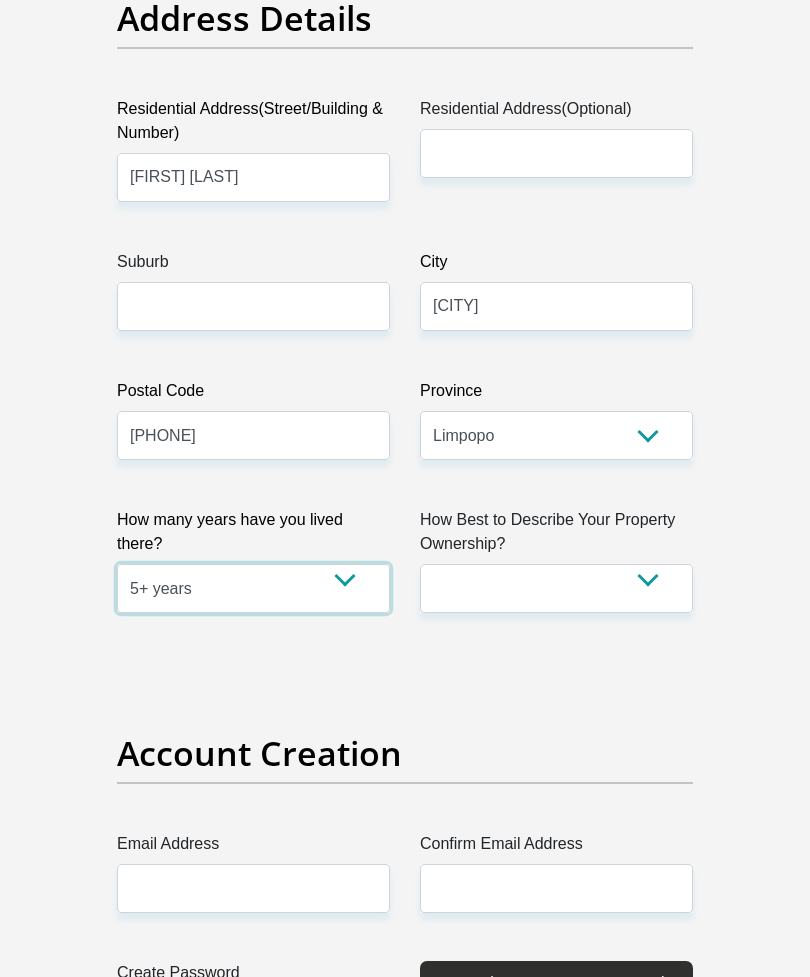 click on "less than 1 year
1-3 years
3-5 years
5+ years" at bounding box center [253, 588] 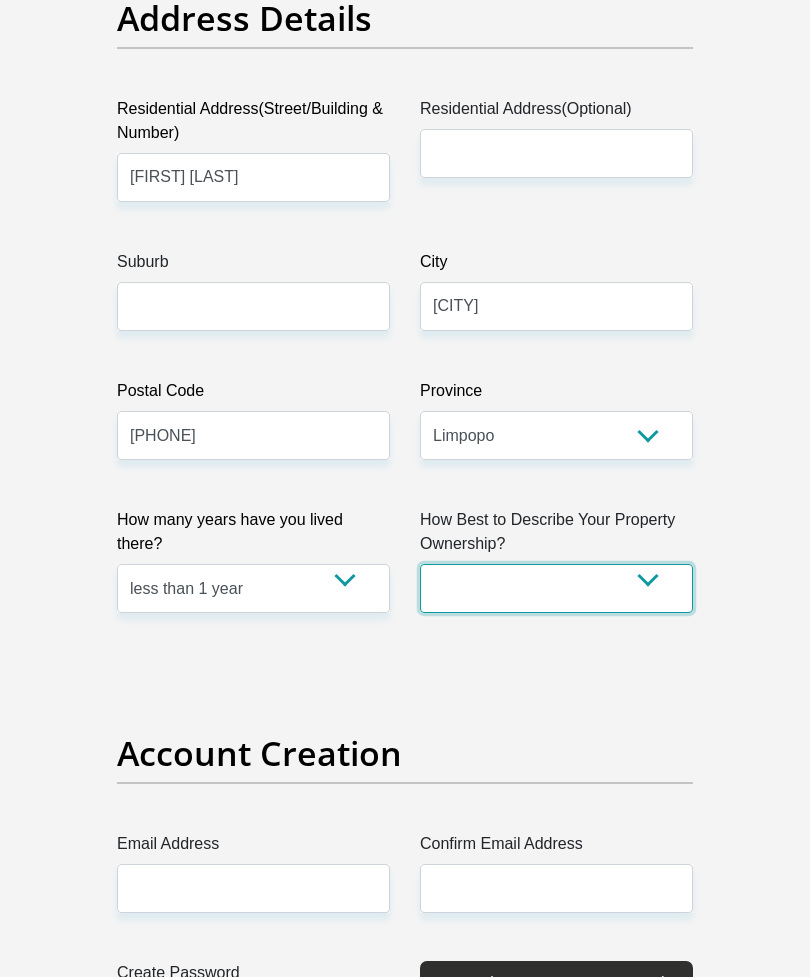 click on "Owned
Rented
Family Owned
Company Dwelling" at bounding box center [556, 588] 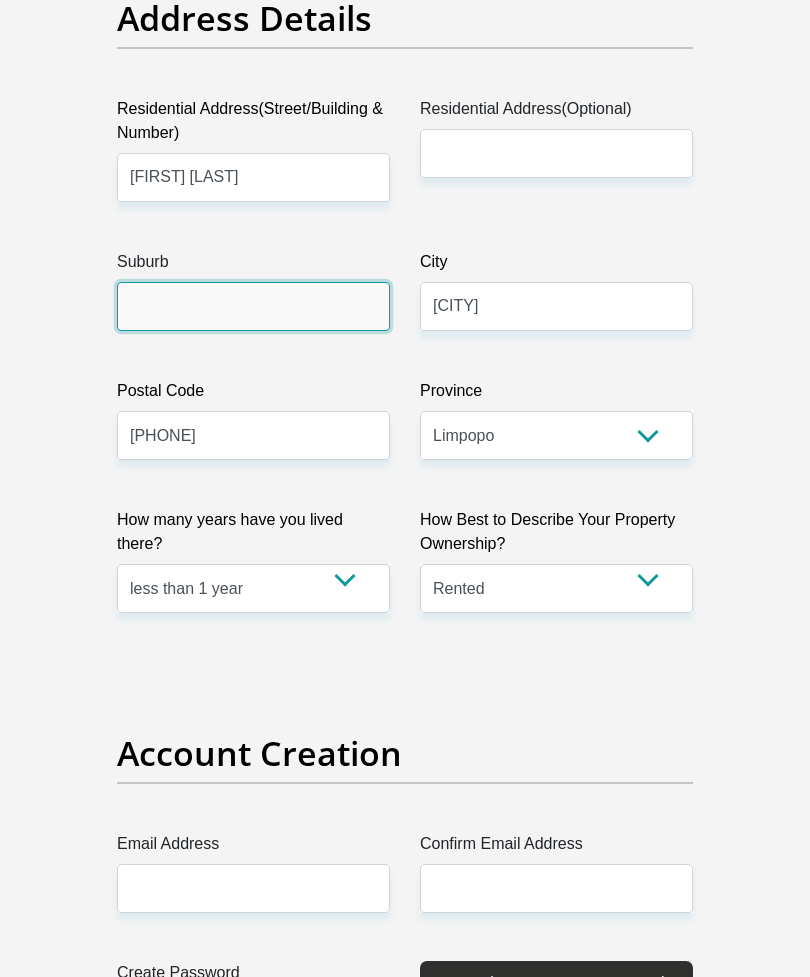 click on "Suburb" at bounding box center [253, 306] 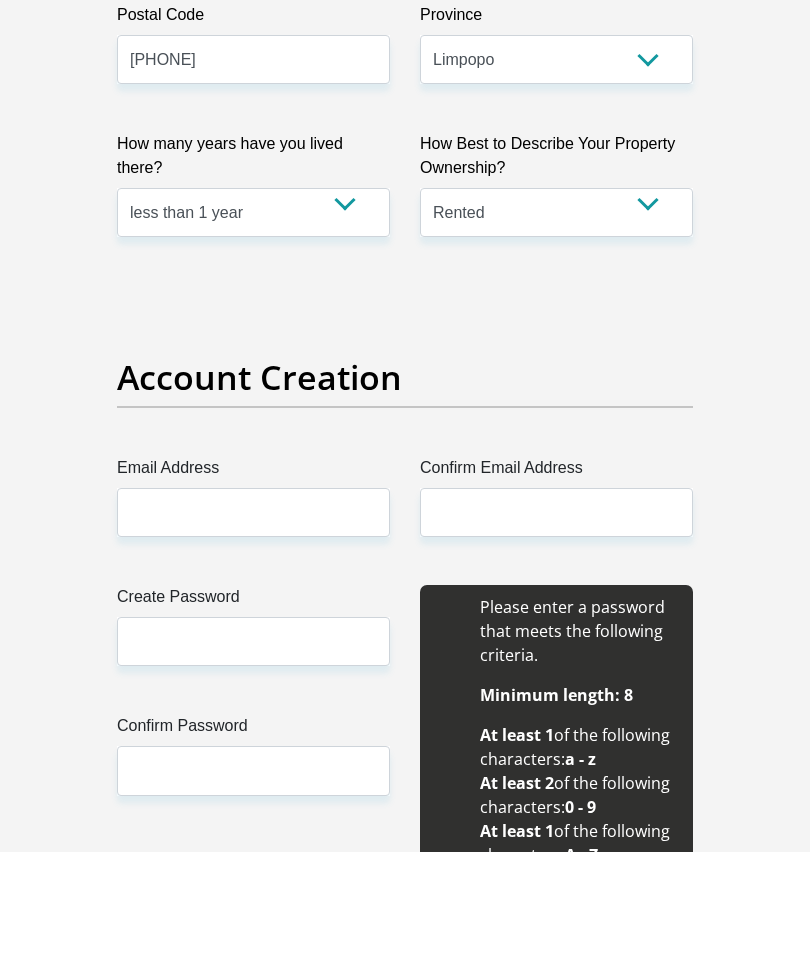 scroll, scrollTop: 1352, scrollLeft: 0, axis: vertical 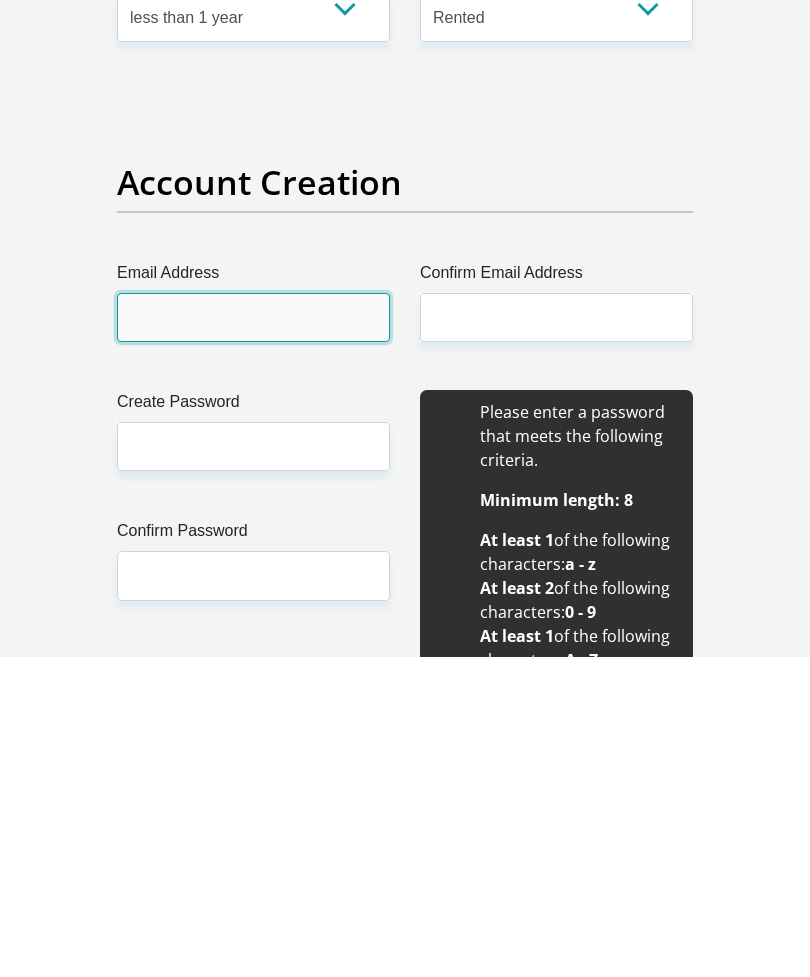 click on "Email Address" at bounding box center (253, 637) 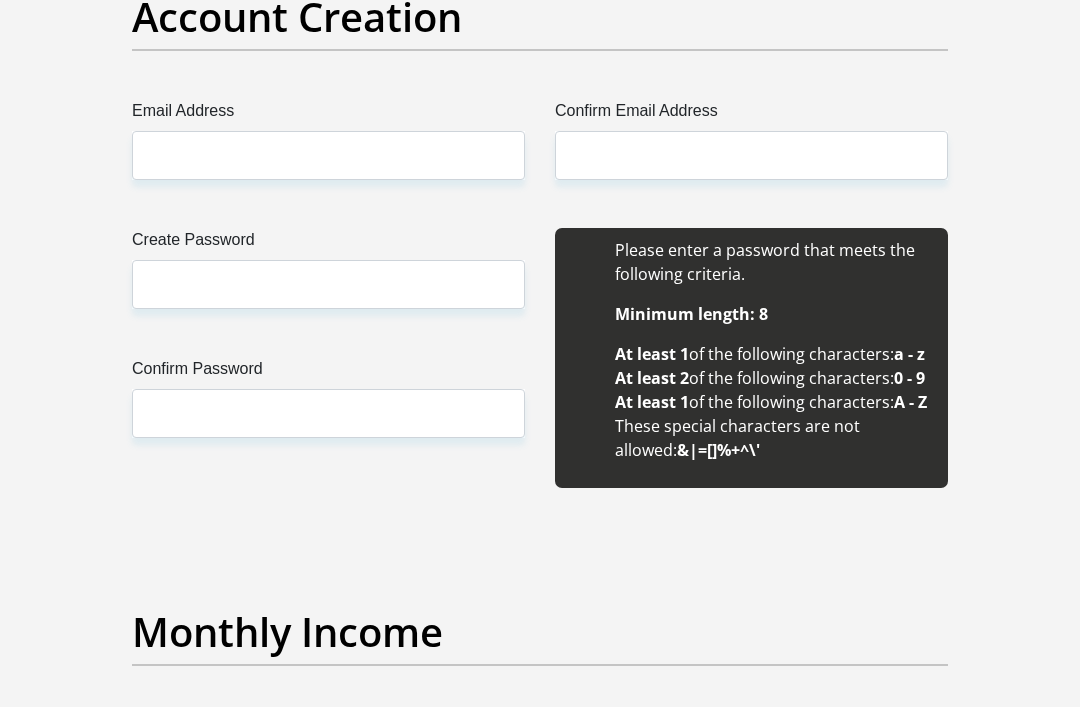 scroll, scrollTop: 1808, scrollLeft: 0, axis: vertical 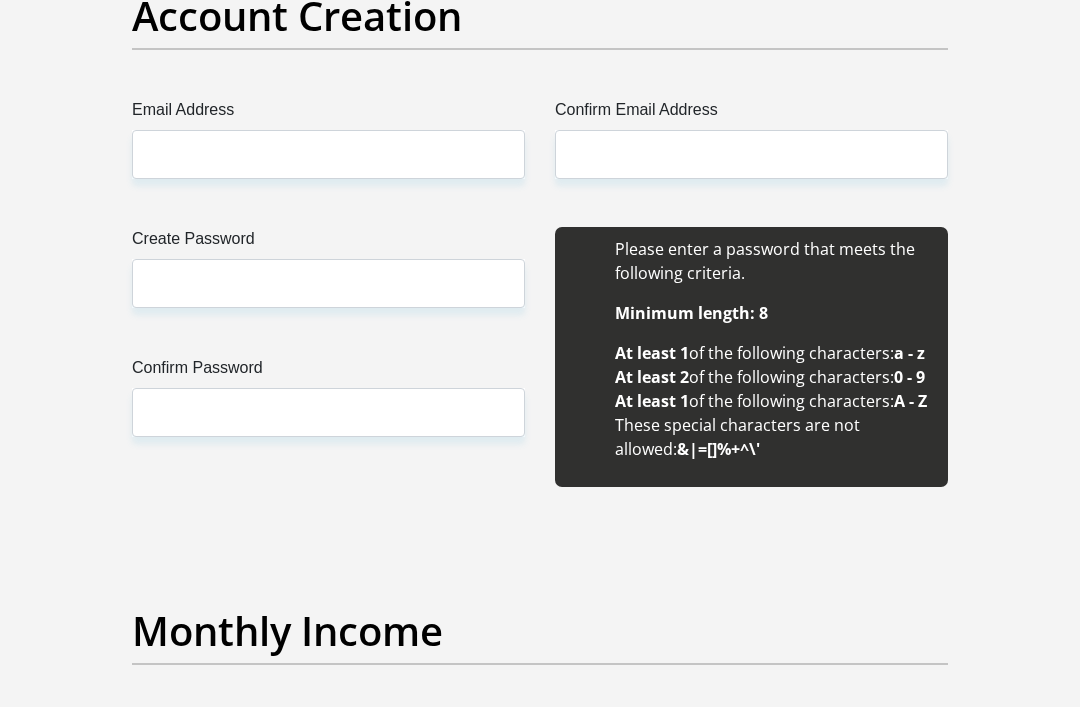click on "Title
Mr
Ms
Mrs
Dr
Other
First Name
[FIRST]
Surname
[LAST]
ID Number
[ID]
Please input valid ID number
Race
Black
Coloured
Indian
White
Other
Contact Number
[PHONE]
Please input valid contact number
Nationality
South Africa
Afghanistan
Aland Islands  Albania  Algeria" at bounding box center (540, 1901) 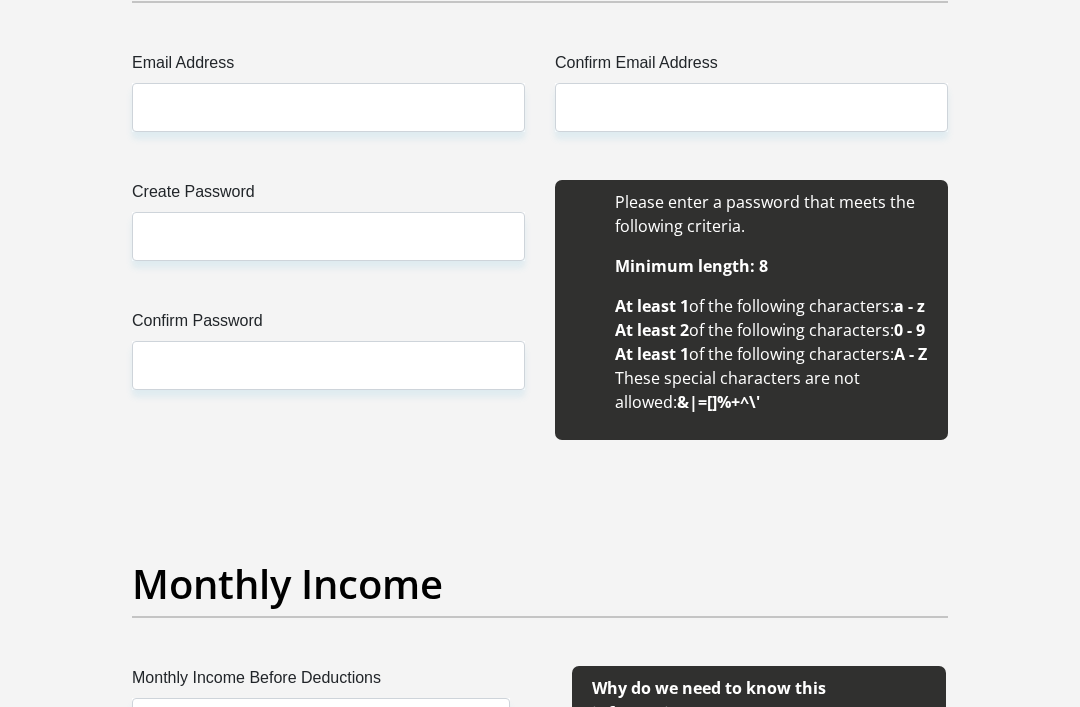 scroll, scrollTop: 1855, scrollLeft: 0, axis: vertical 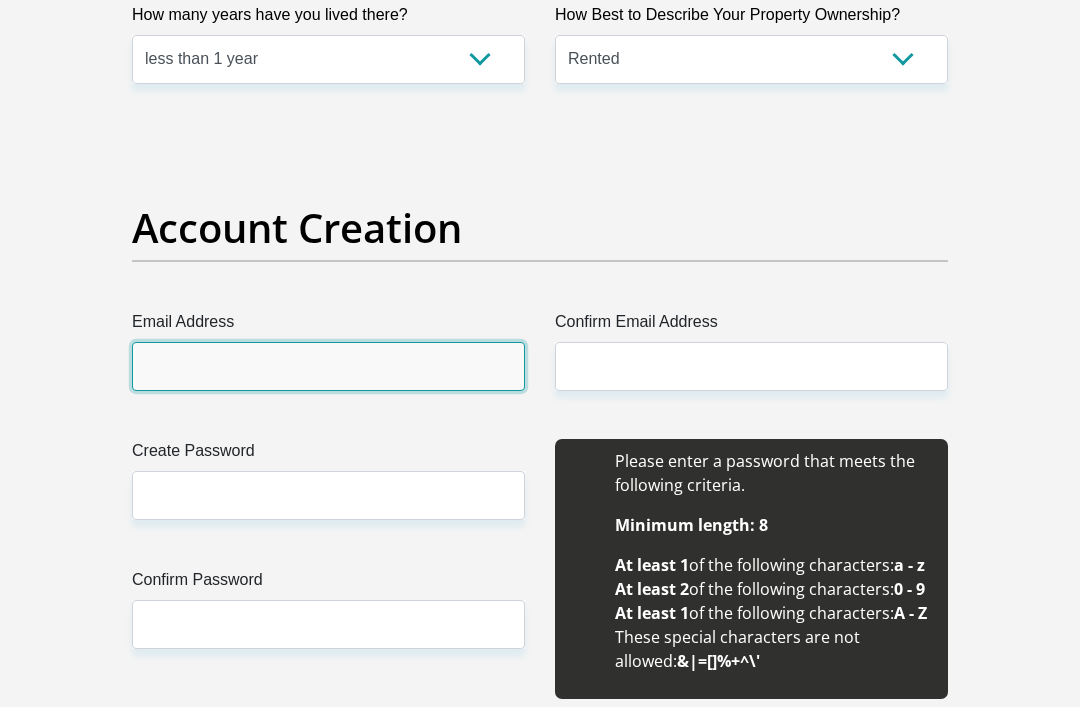 click on "Email Address" at bounding box center [328, 366] 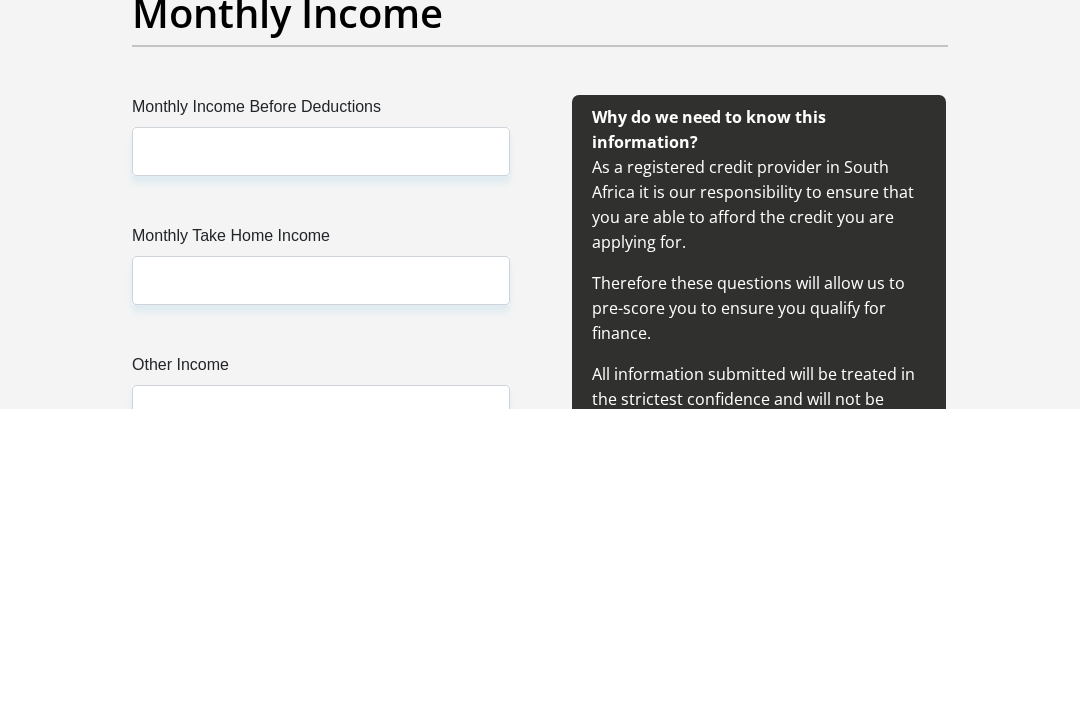 scroll, scrollTop: 2130, scrollLeft: 0, axis: vertical 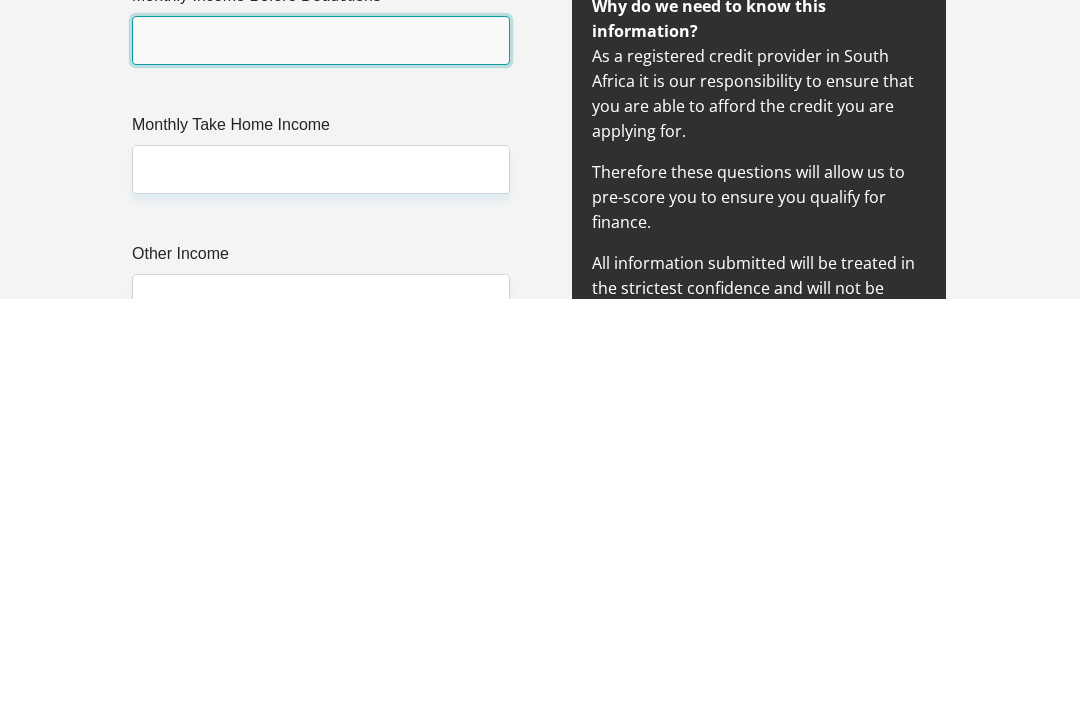click on "Monthly Income Before Deductions" at bounding box center (321, 448) 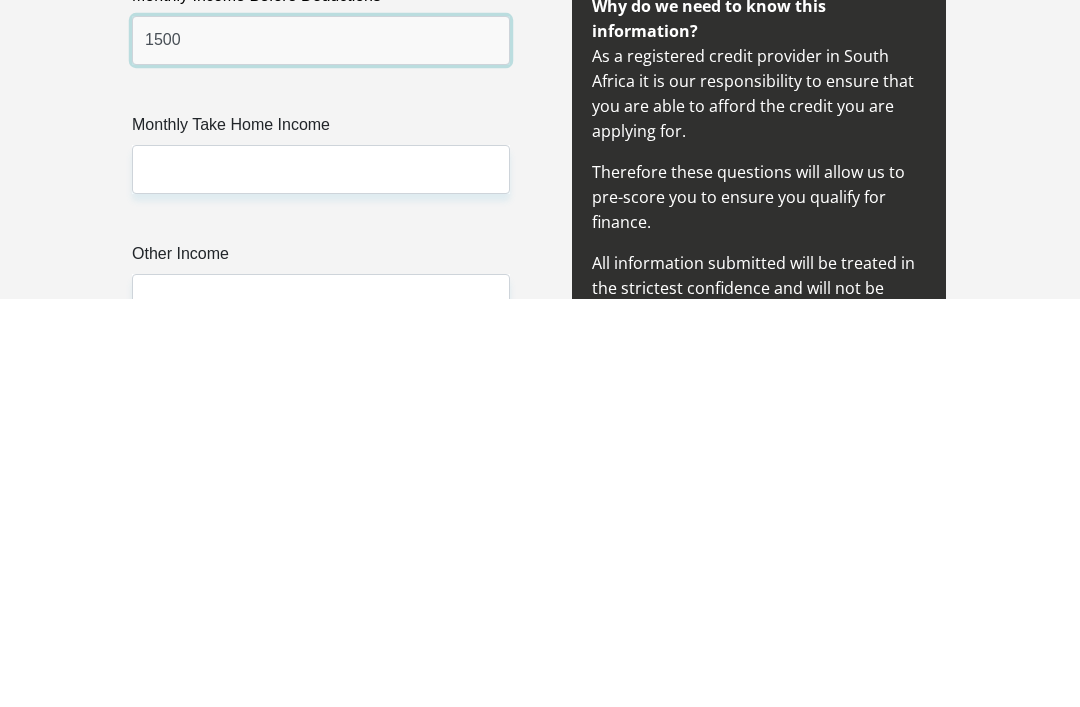 type on "1500" 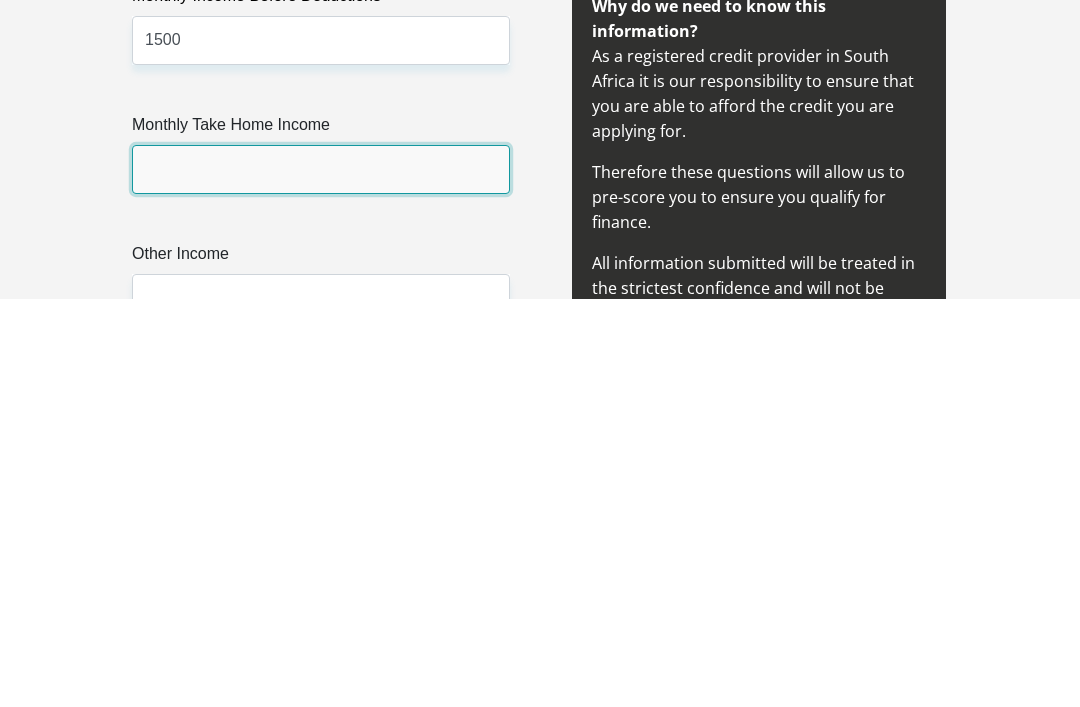 click on "Monthly Take Home Income" at bounding box center [321, 577] 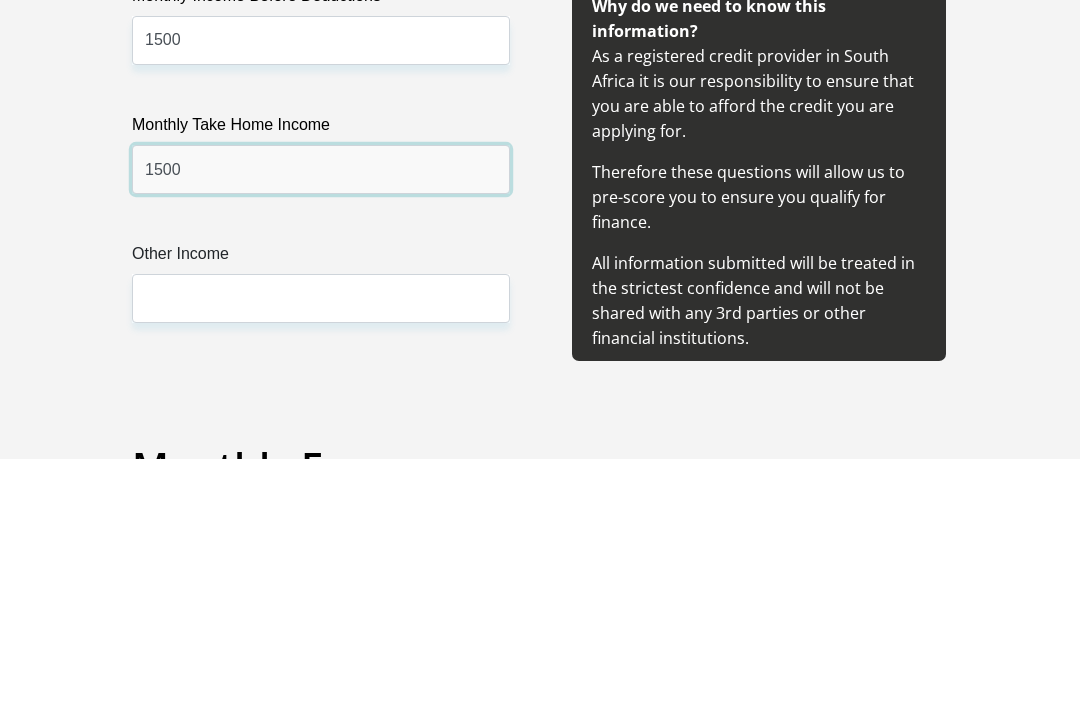 scroll, scrollTop: 2290, scrollLeft: 0, axis: vertical 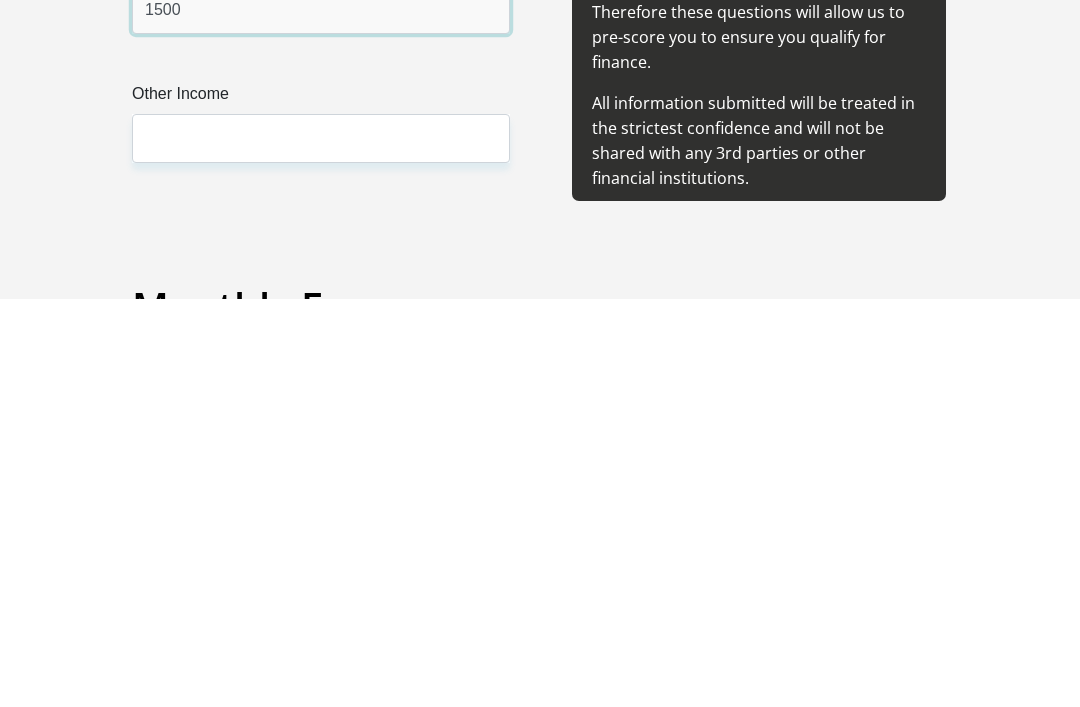 type on "1500" 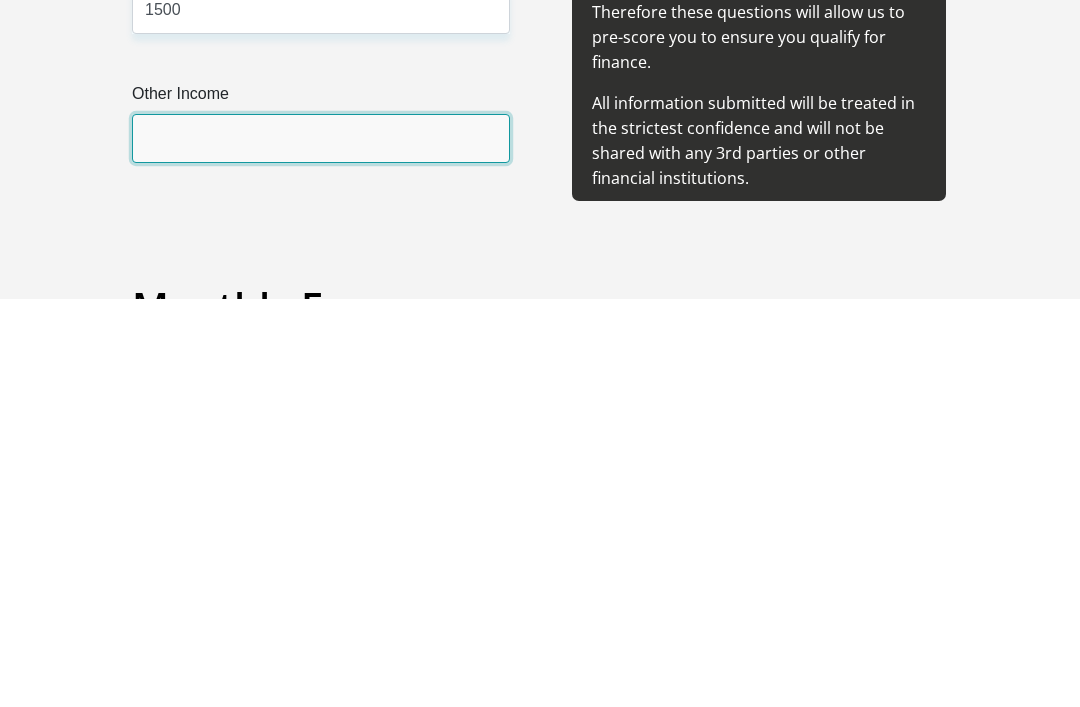 click on "Other Income" at bounding box center [321, 546] 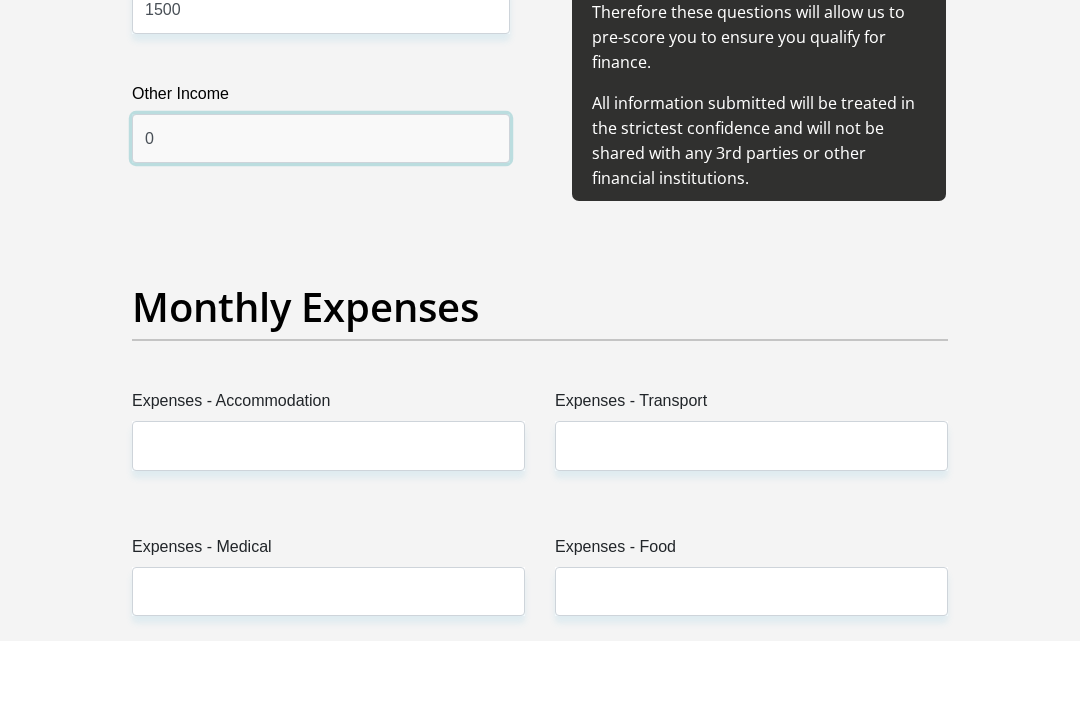 scroll, scrollTop: 2632, scrollLeft: 0, axis: vertical 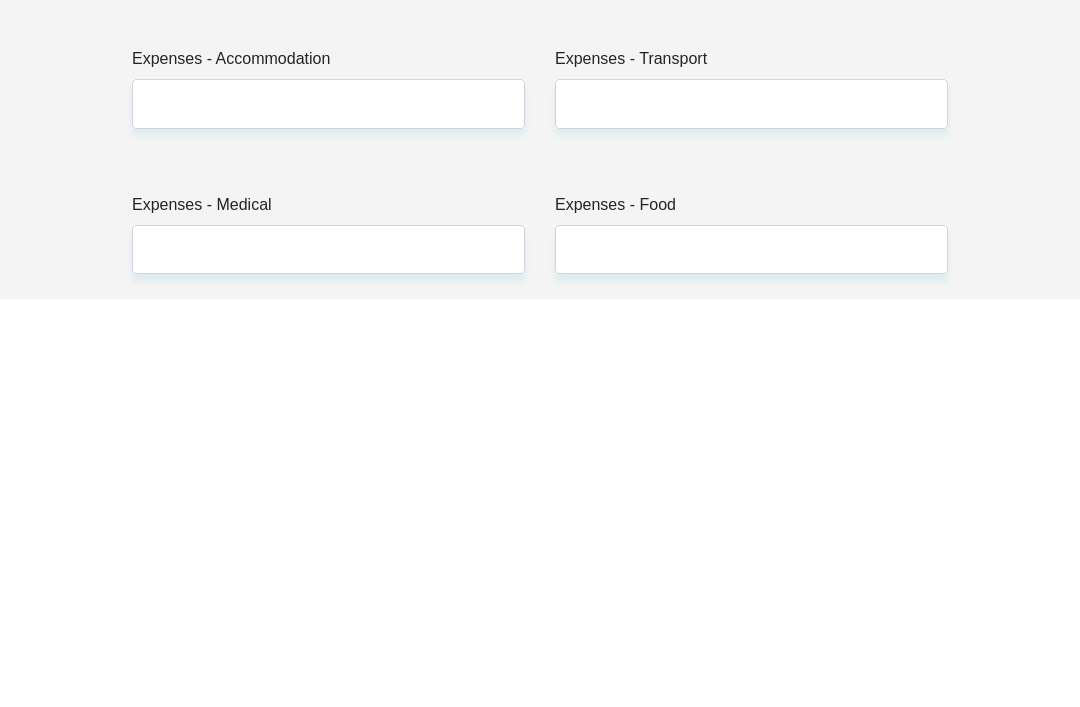 type on "0" 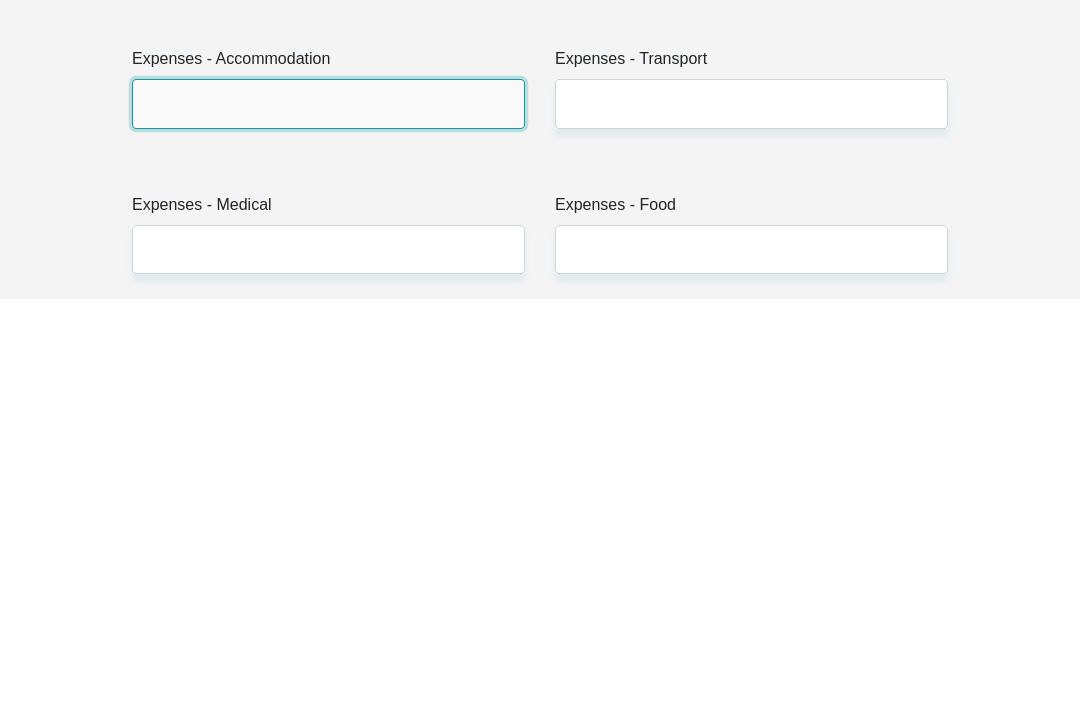 click on "Expenses - Accommodation" at bounding box center [328, 511] 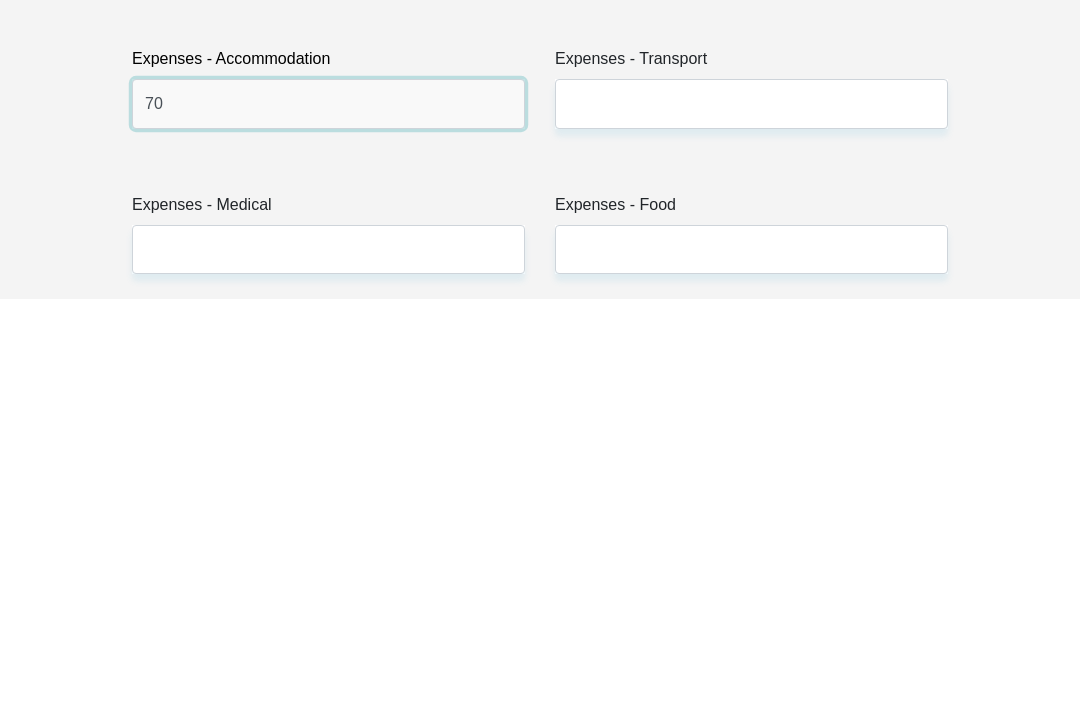 type on "7" 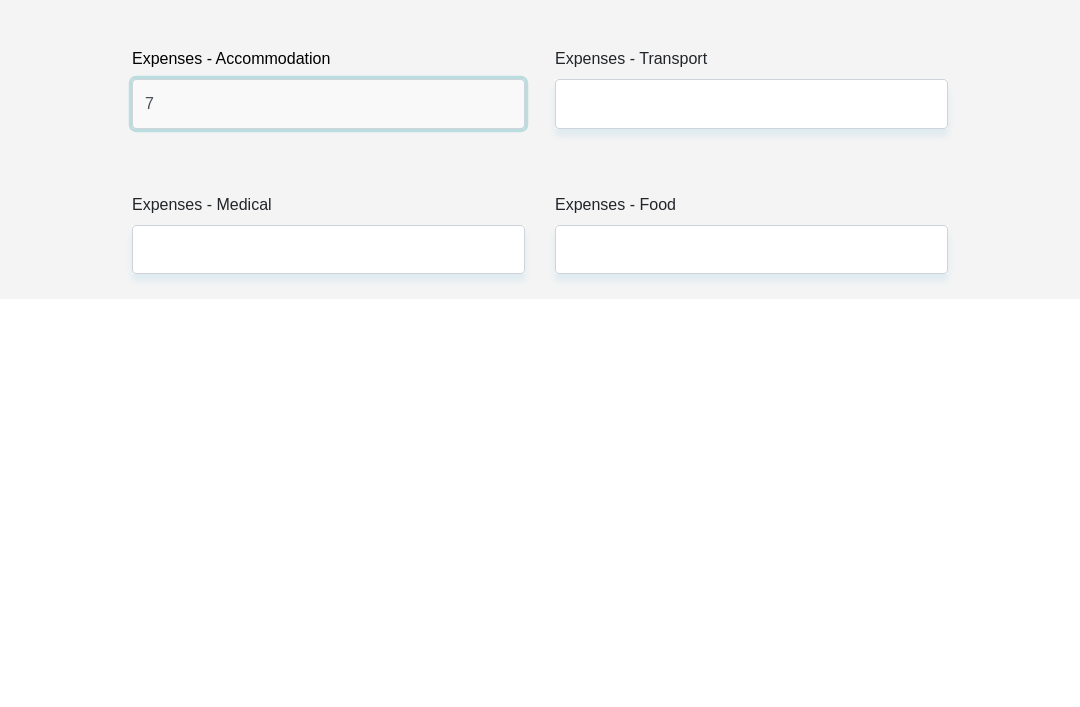 type 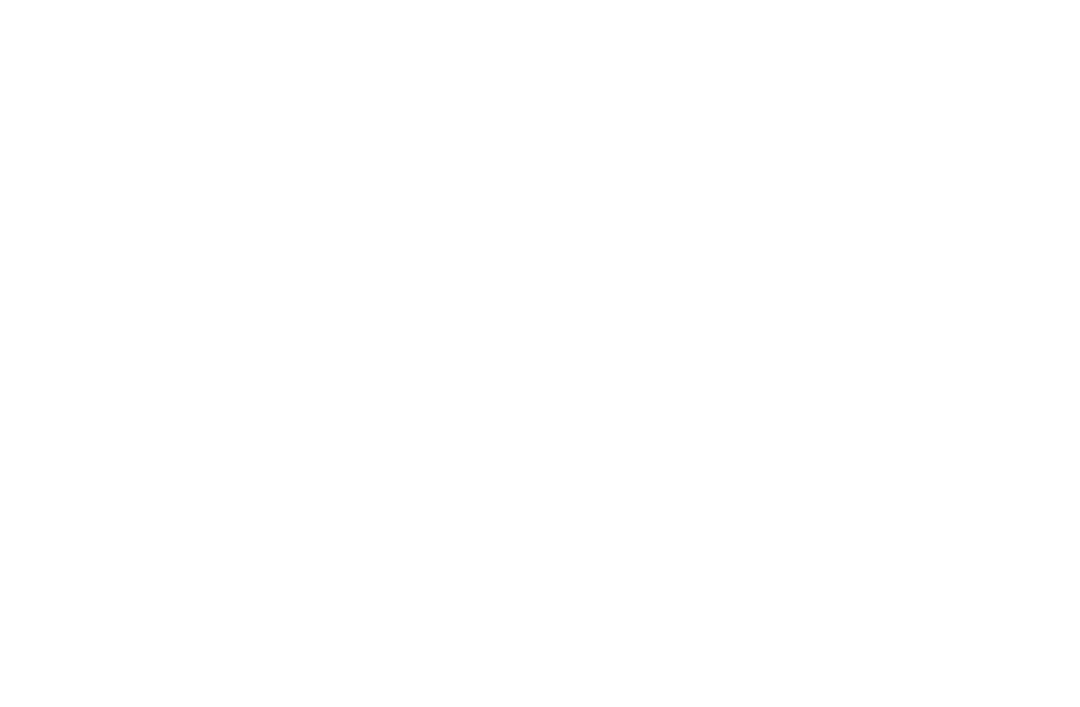 scroll, scrollTop: 0, scrollLeft: 0, axis: both 